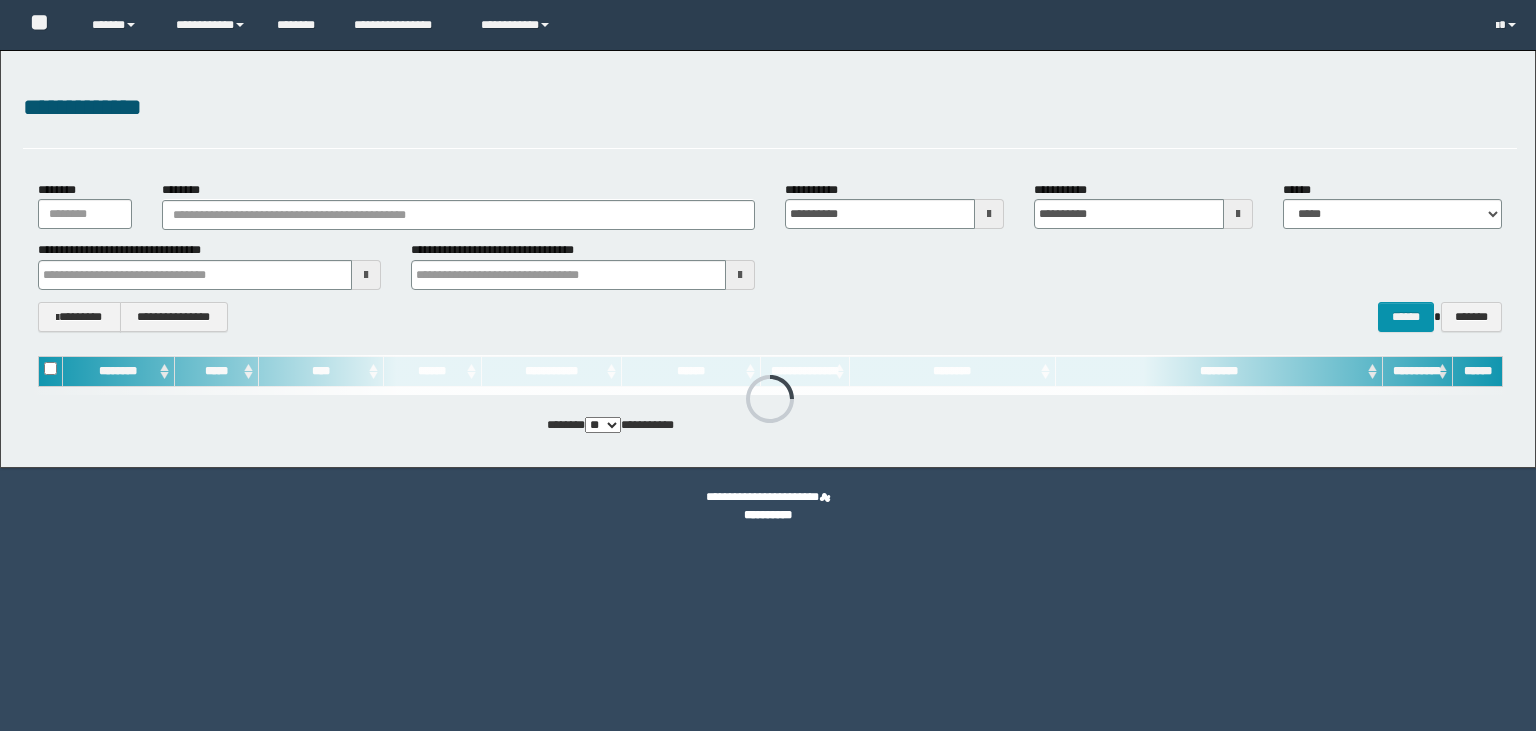 scroll, scrollTop: 0, scrollLeft: 0, axis: both 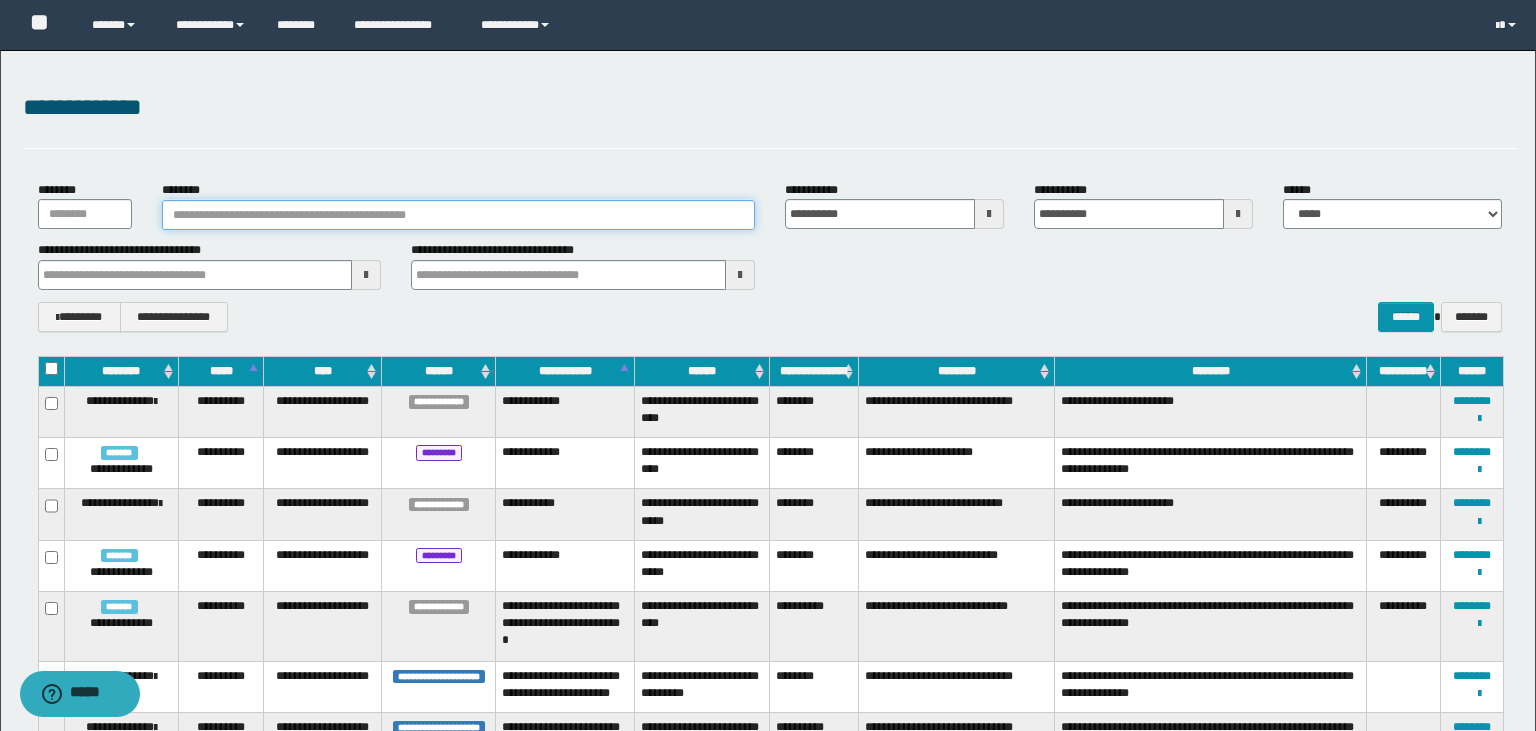 click on "********" at bounding box center [458, 215] 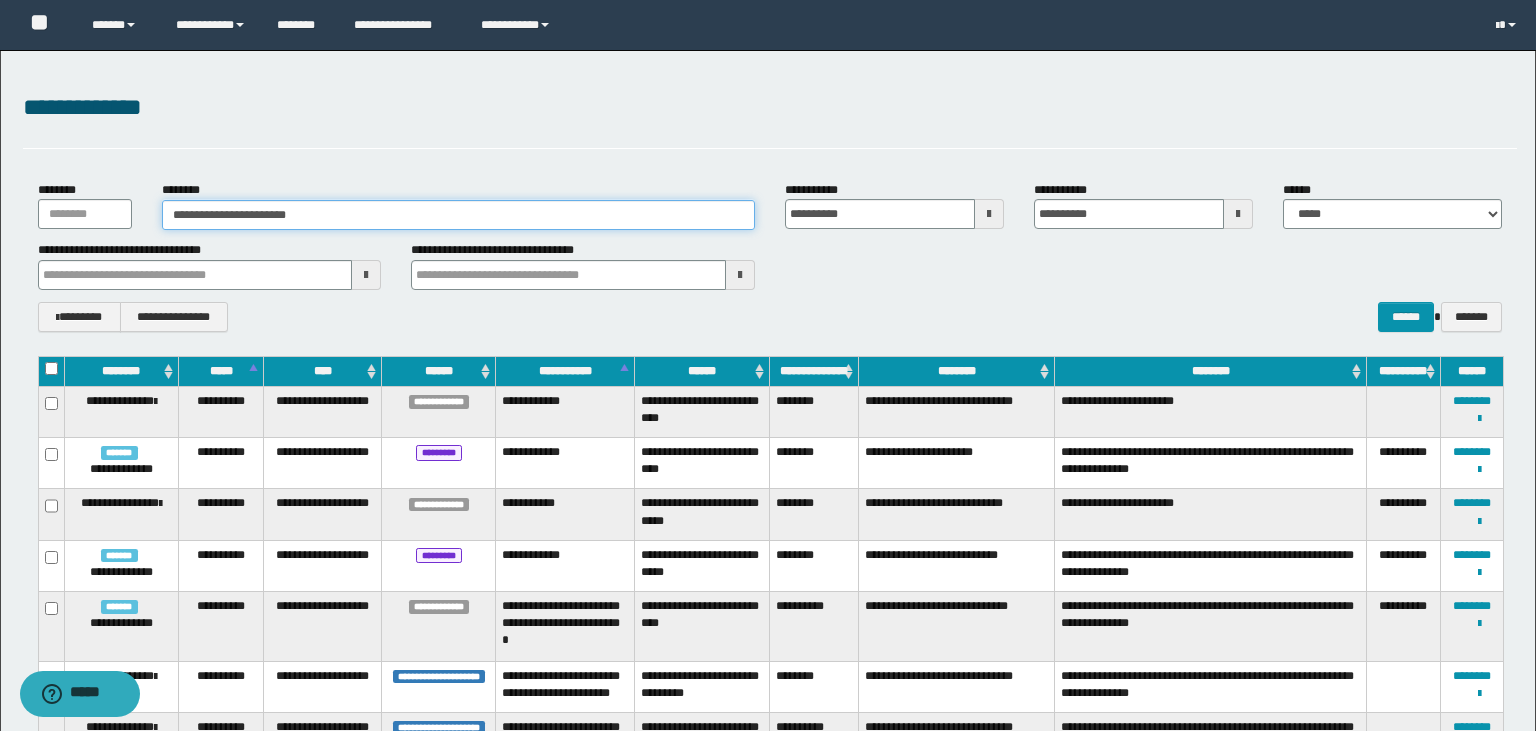 type on "**********" 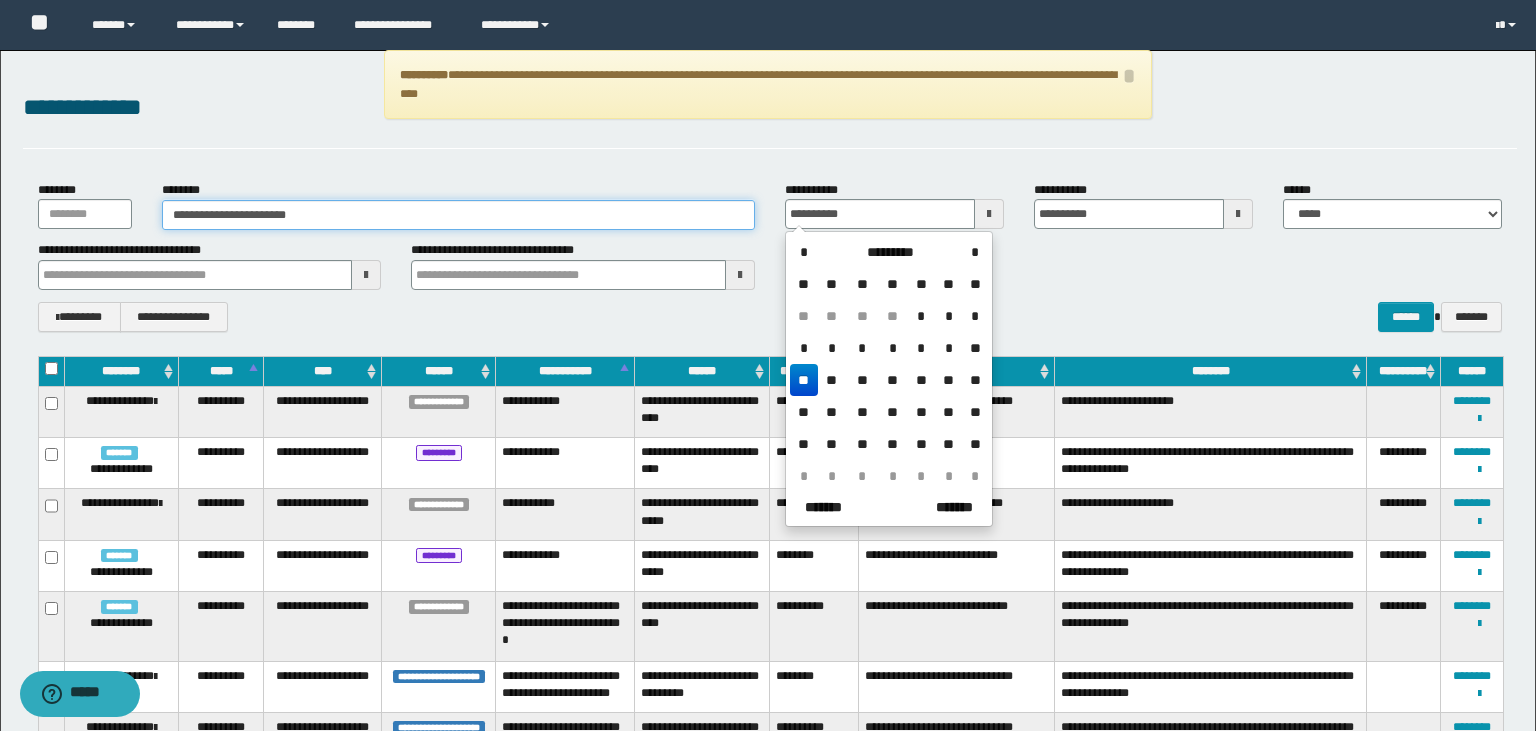 type on "**********" 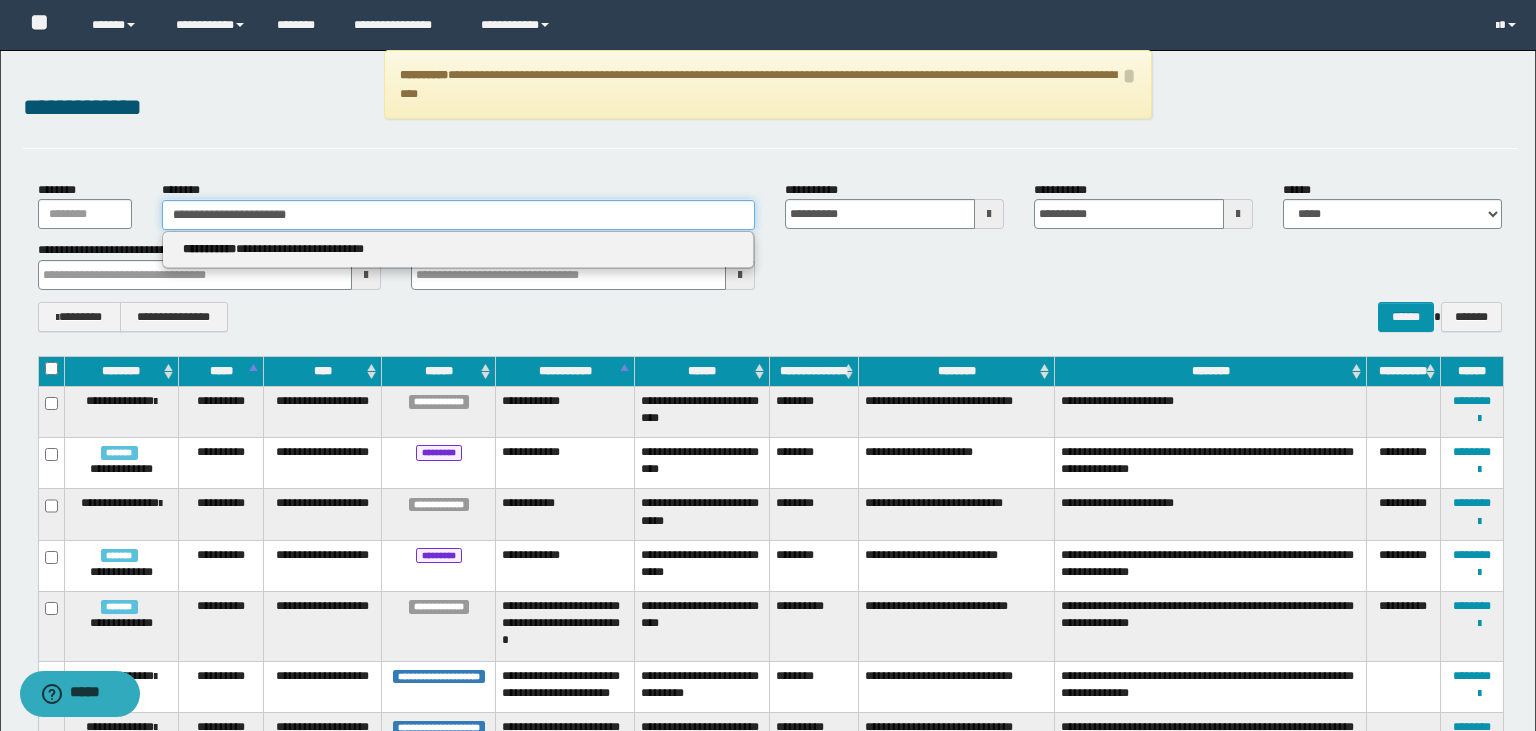 click on "**********" at bounding box center (458, 215) 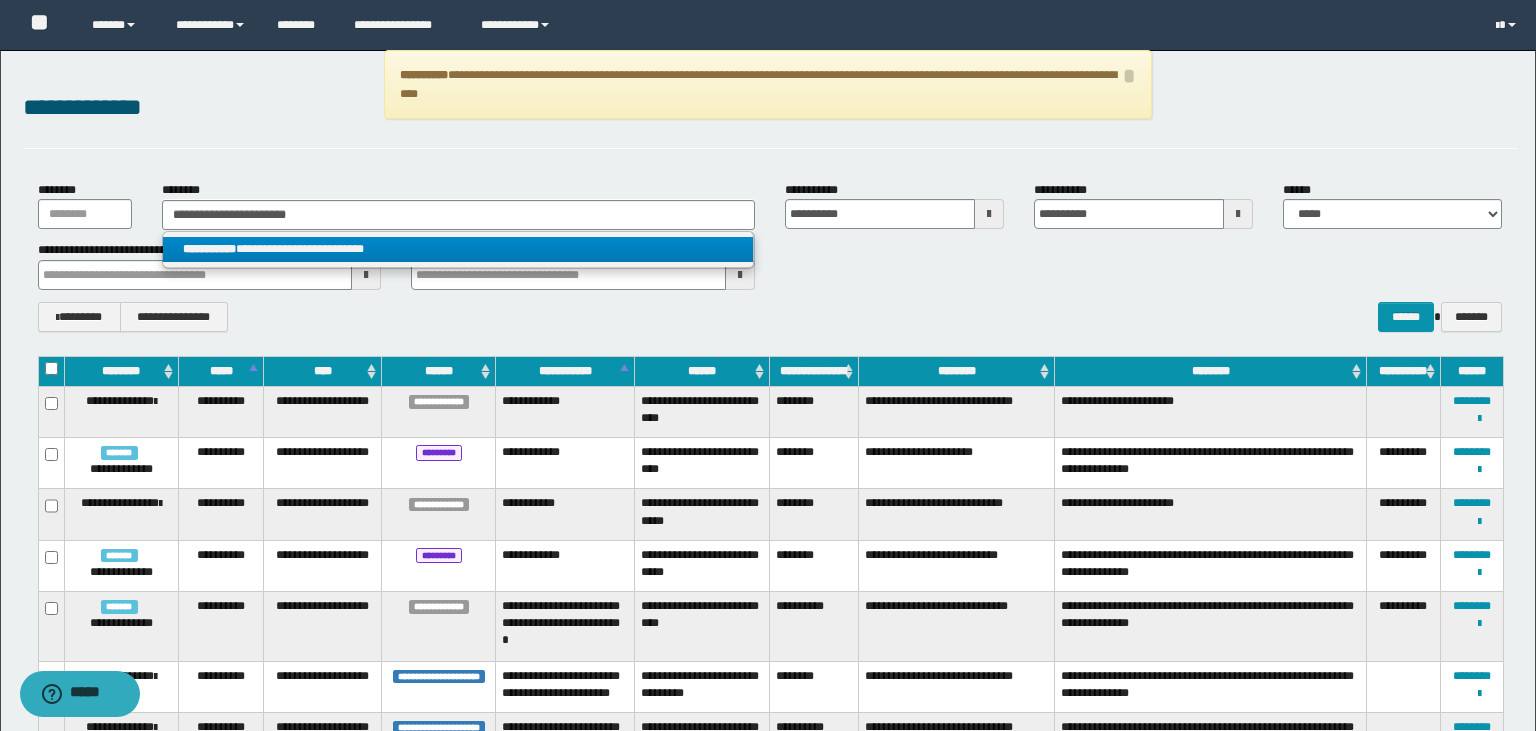 click on "**********" at bounding box center [458, 249] 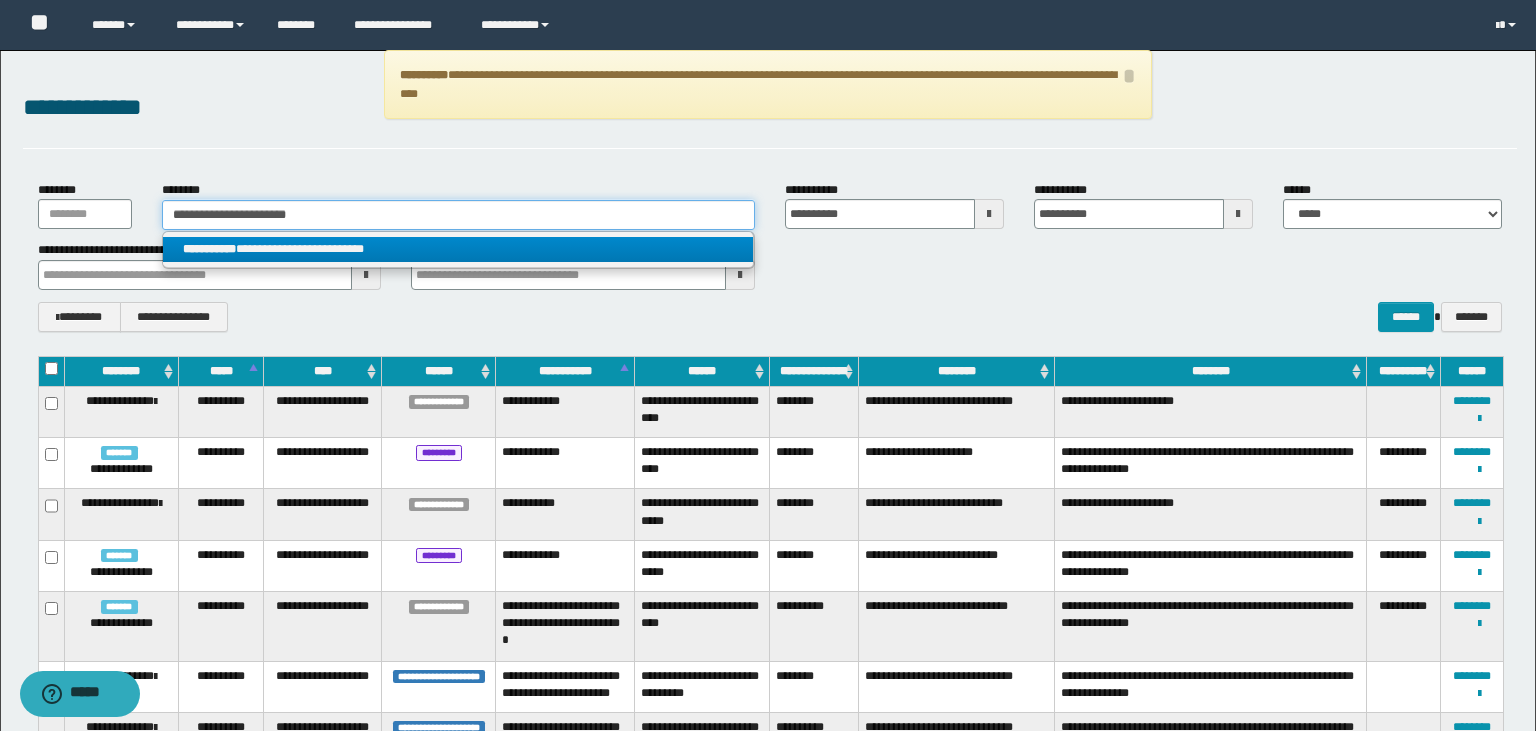 type 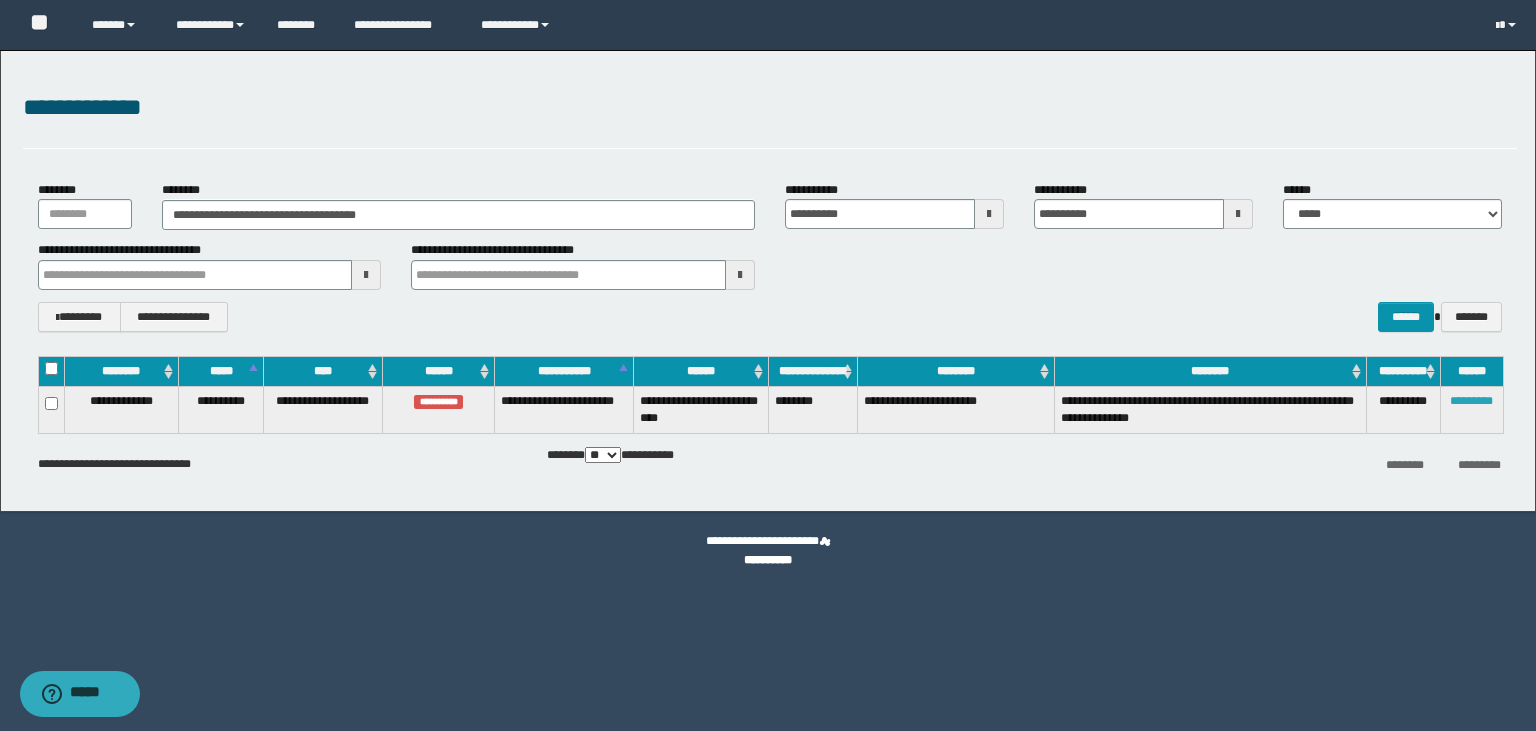 click on "*********" at bounding box center (1471, 401) 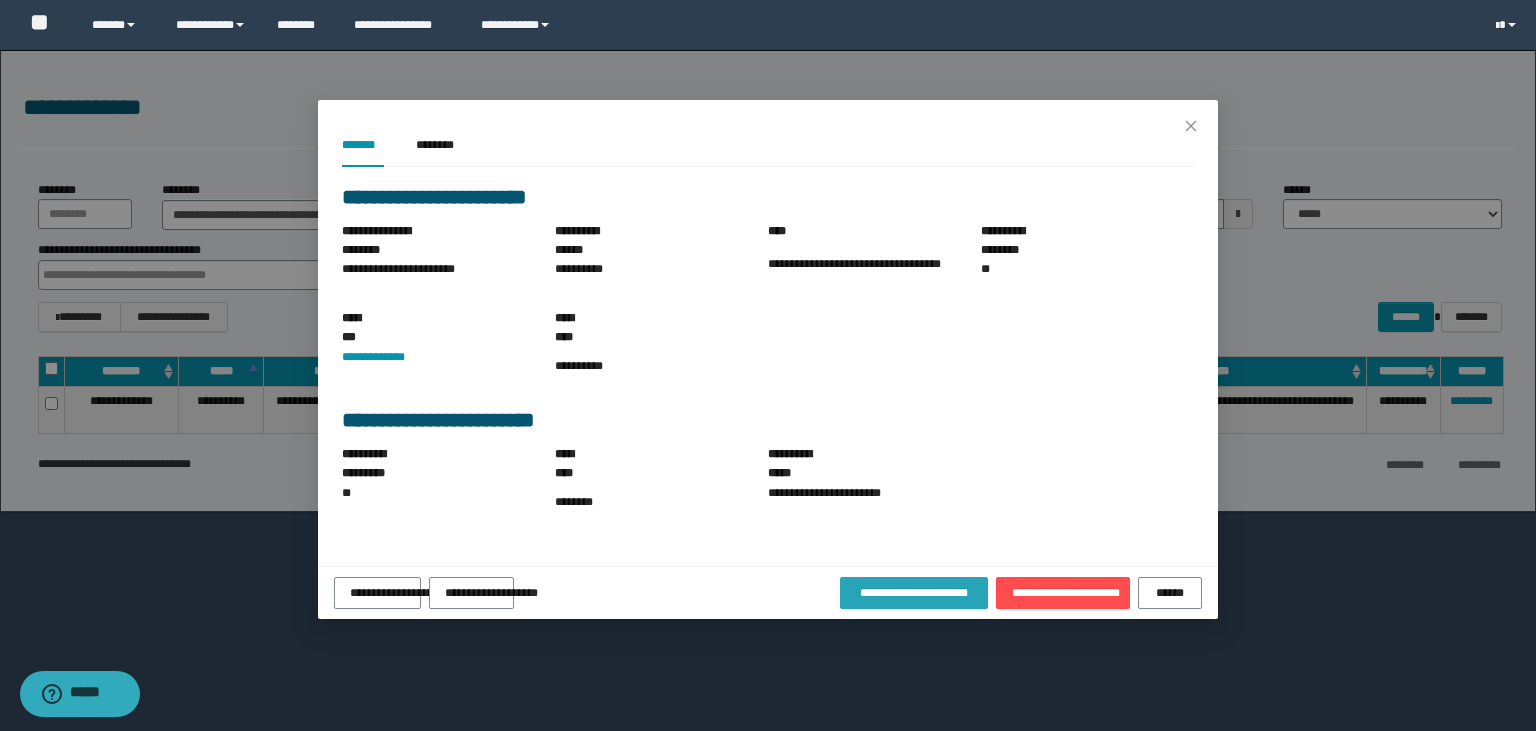 click on "**********" at bounding box center (914, 593) 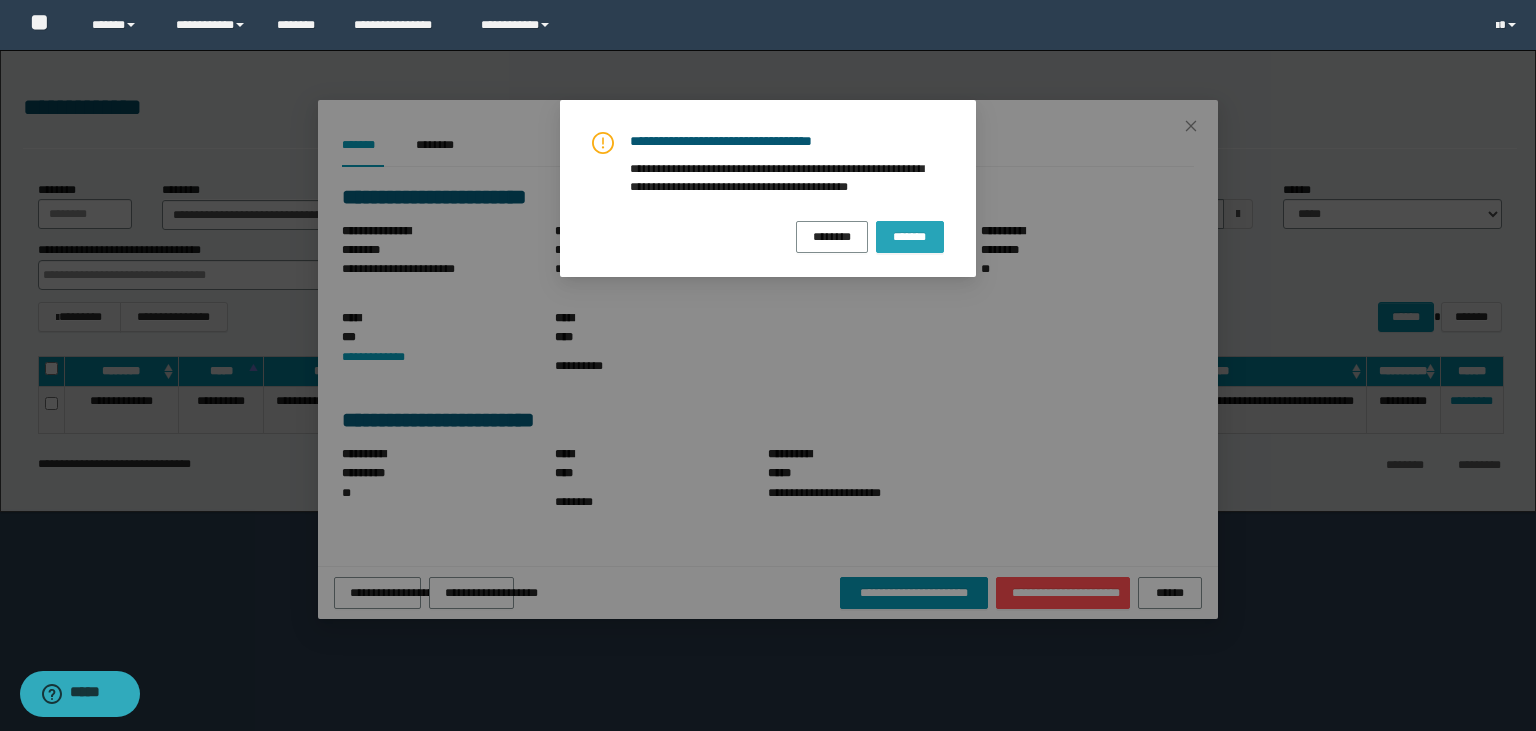 click on "*******" at bounding box center (910, 236) 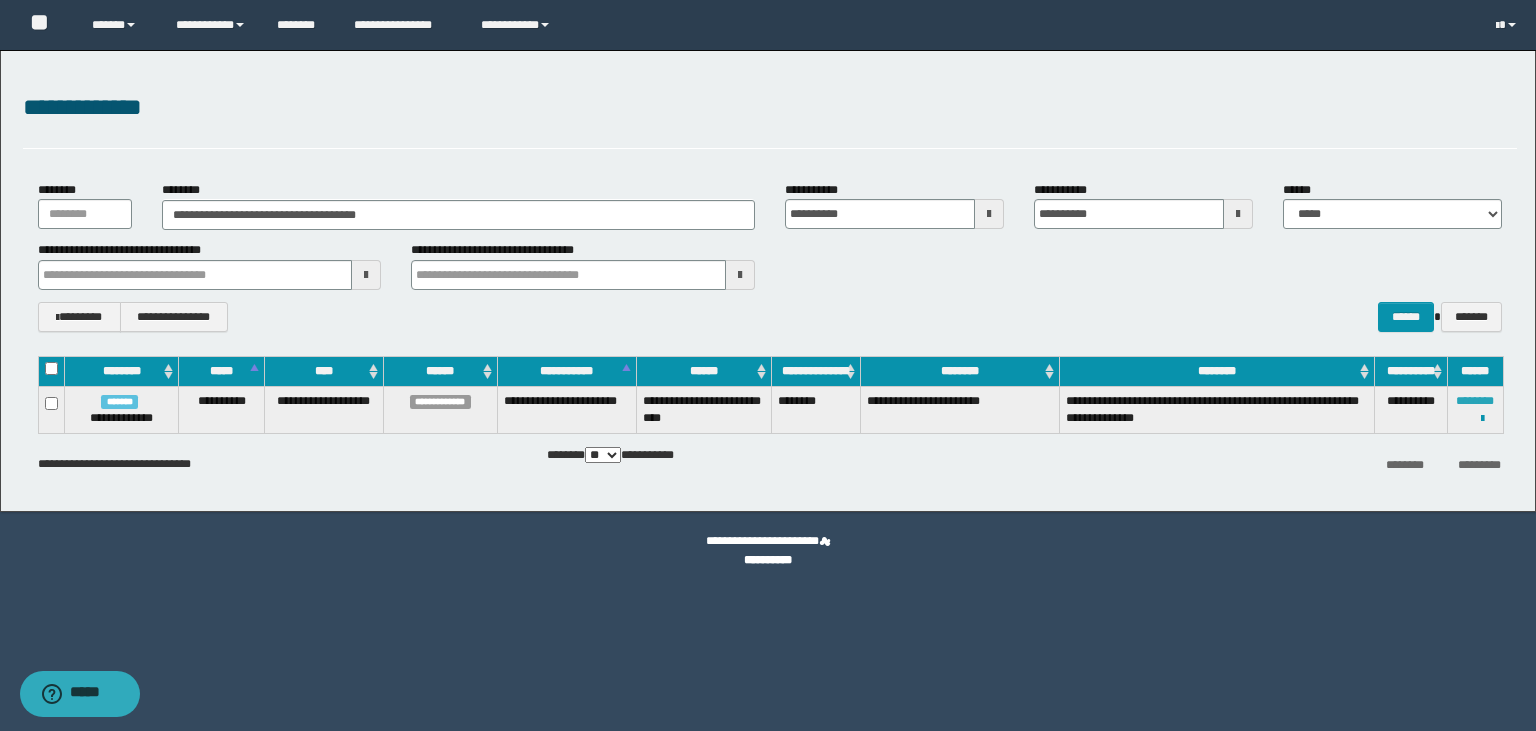 click on "********" at bounding box center (1475, 401) 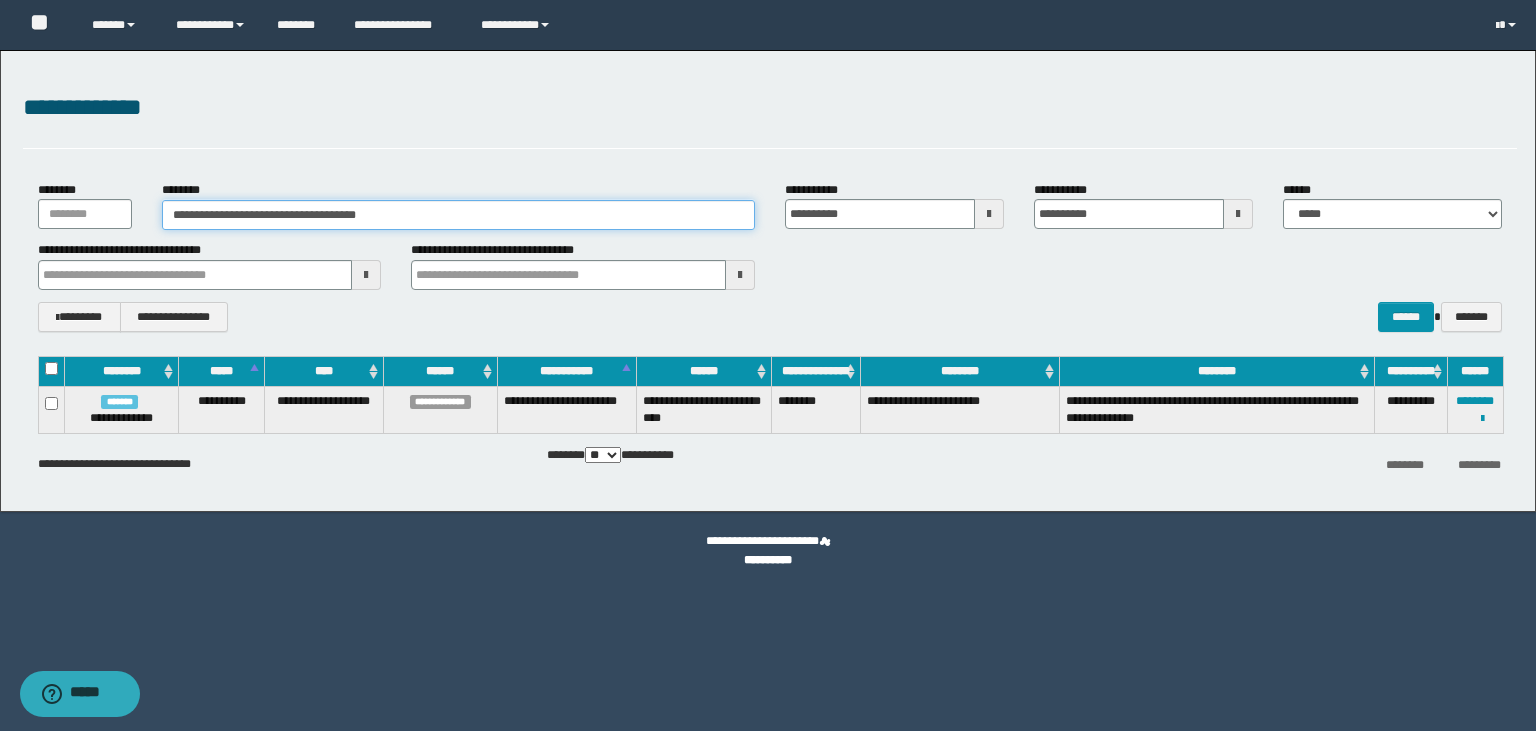 drag, startPoint x: 434, startPoint y: 214, endPoint x: 167, endPoint y: 218, distance: 267.02997 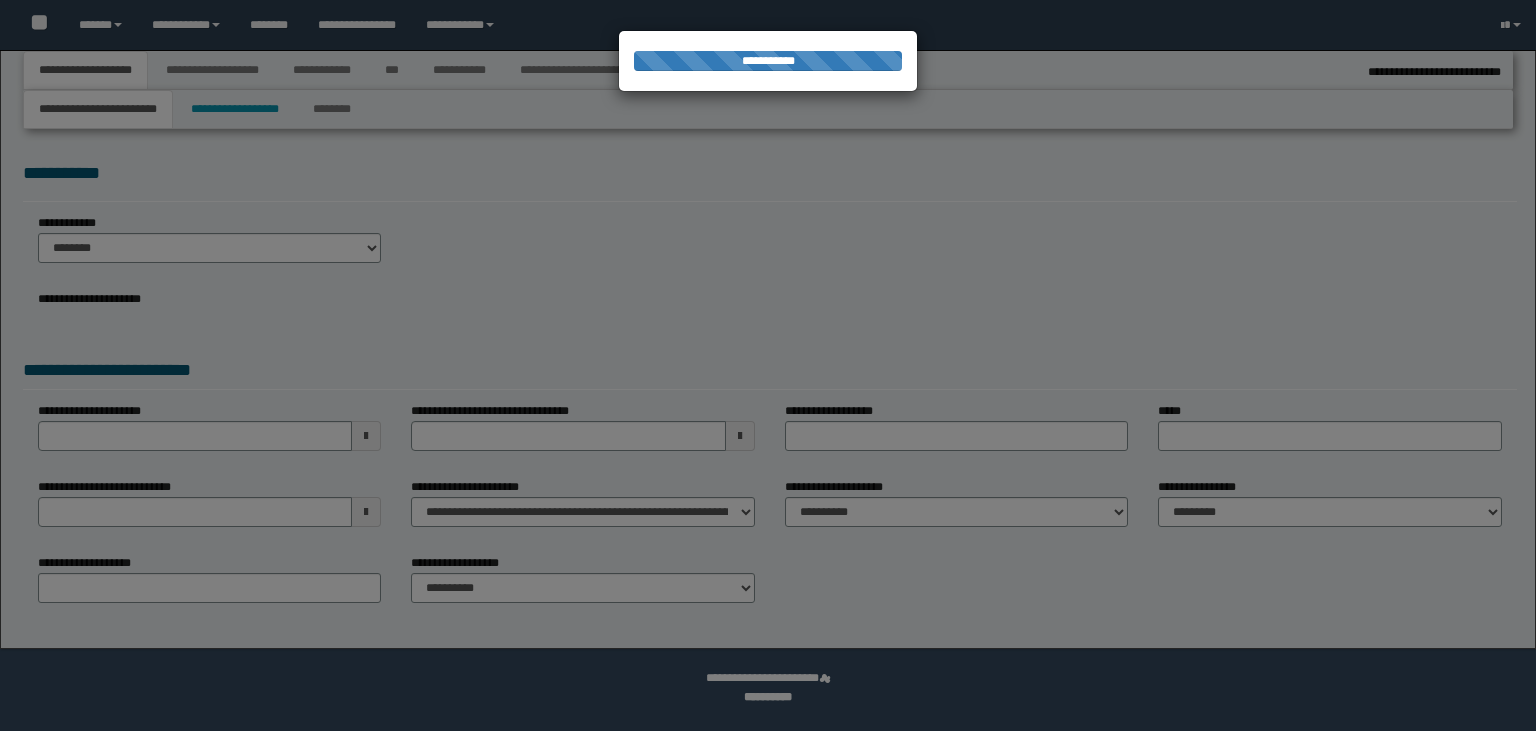 select on "*" 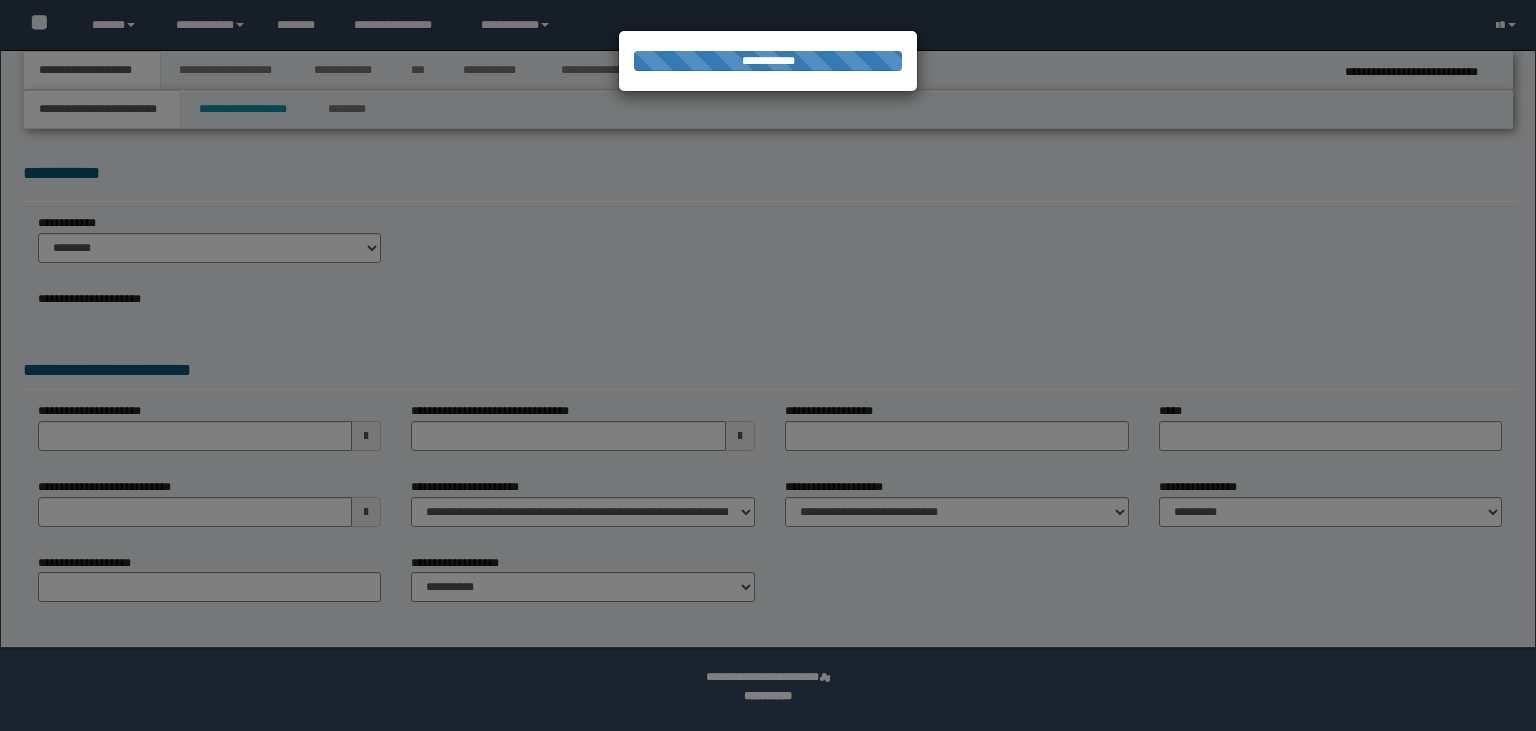 scroll, scrollTop: 0, scrollLeft: 0, axis: both 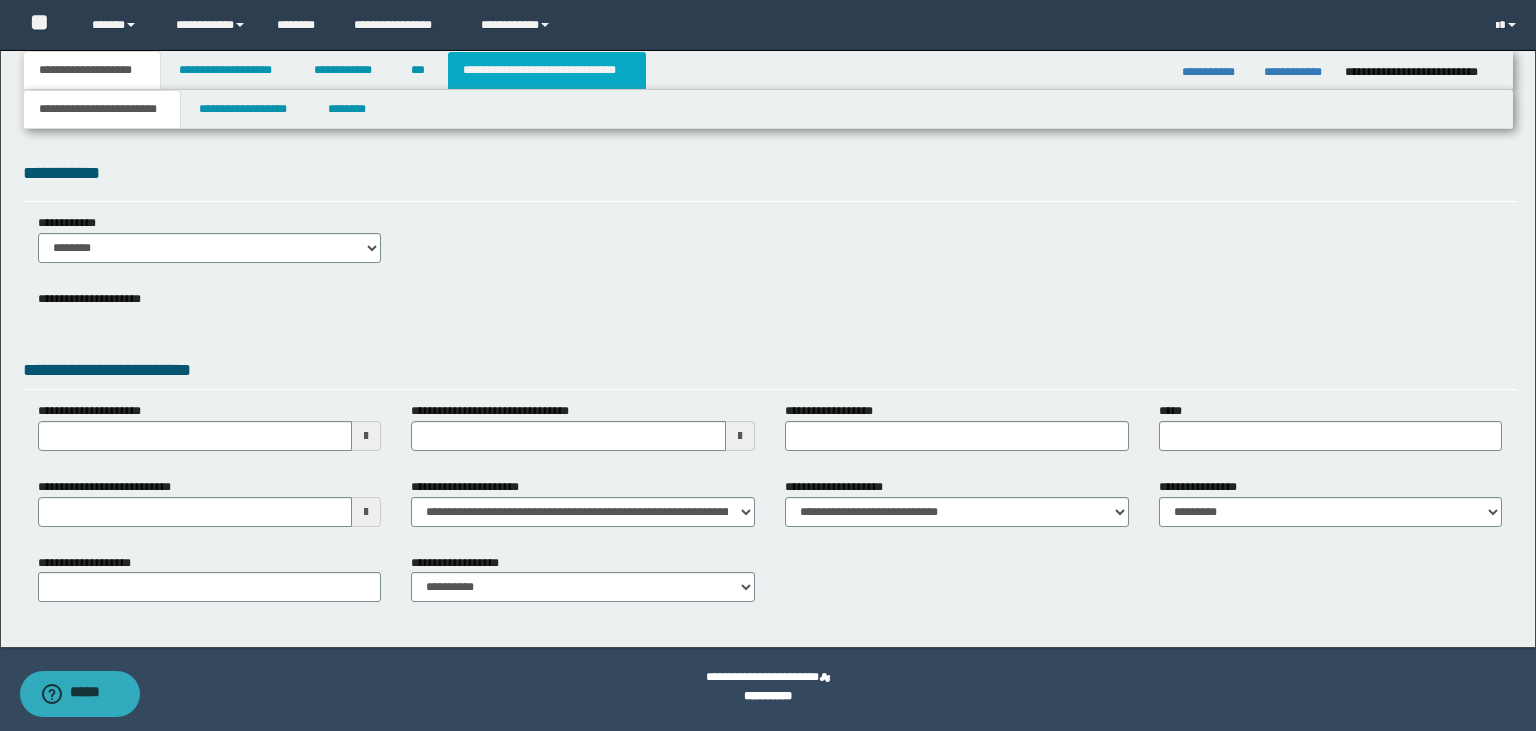 click on "**********" at bounding box center (547, 70) 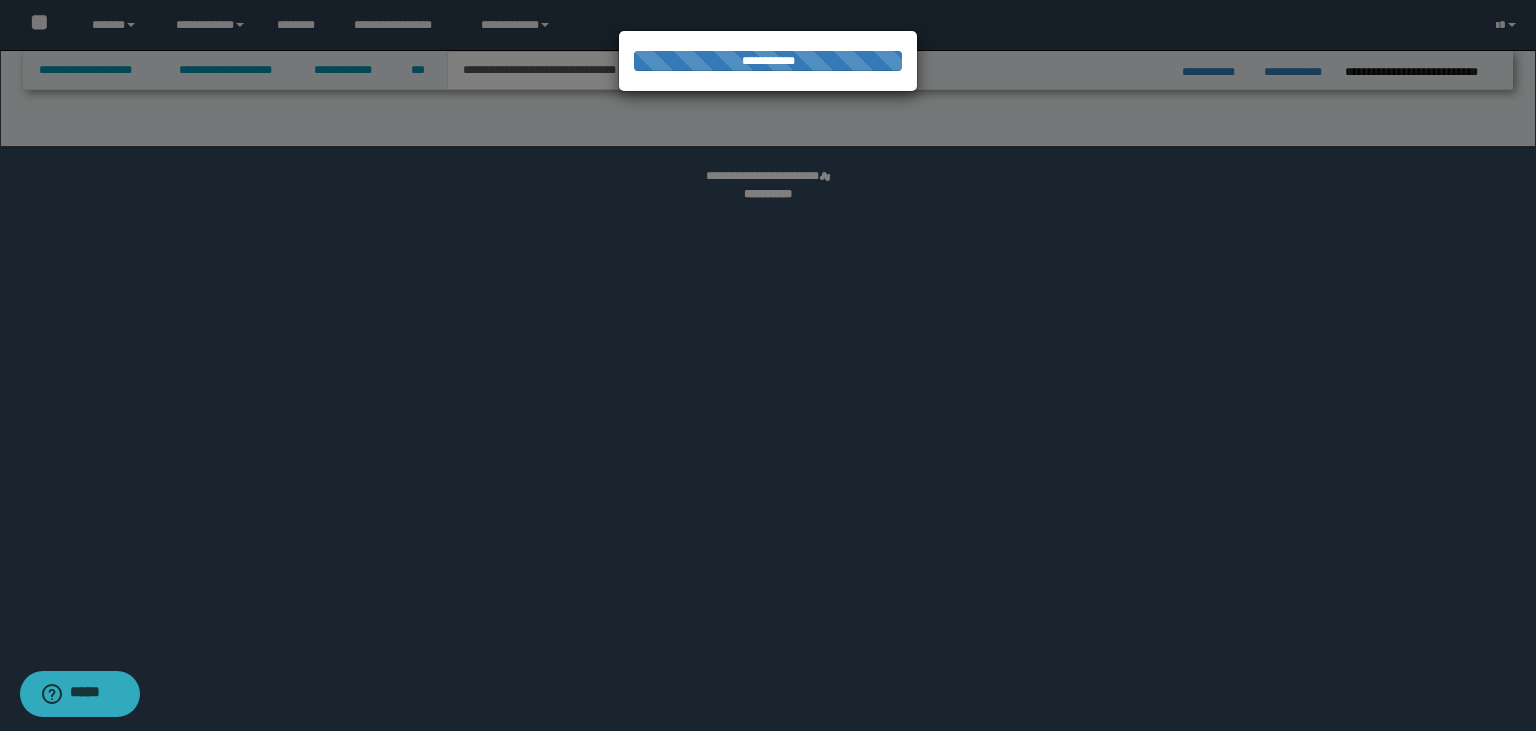 select on "*" 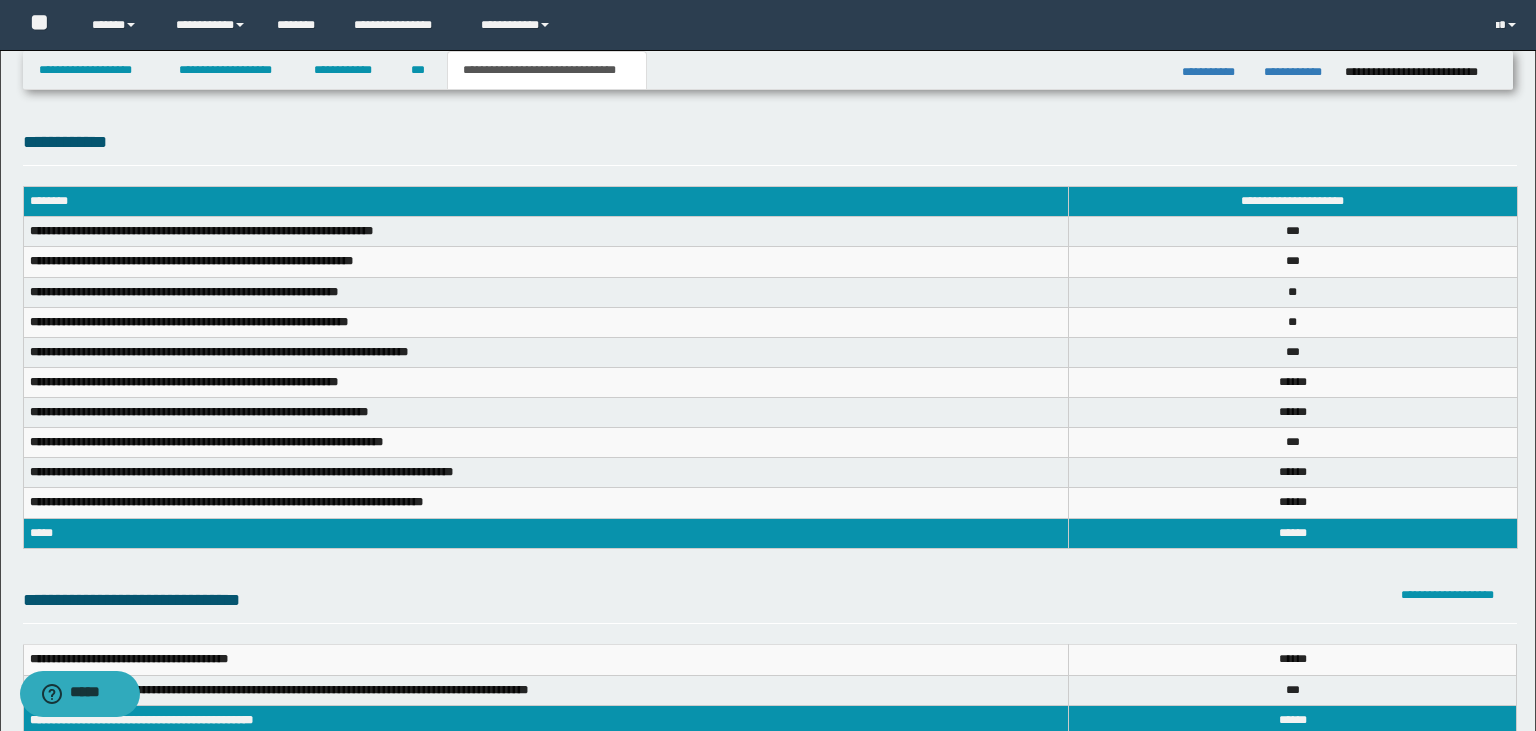 scroll, scrollTop: 0, scrollLeft: 0, axis: both 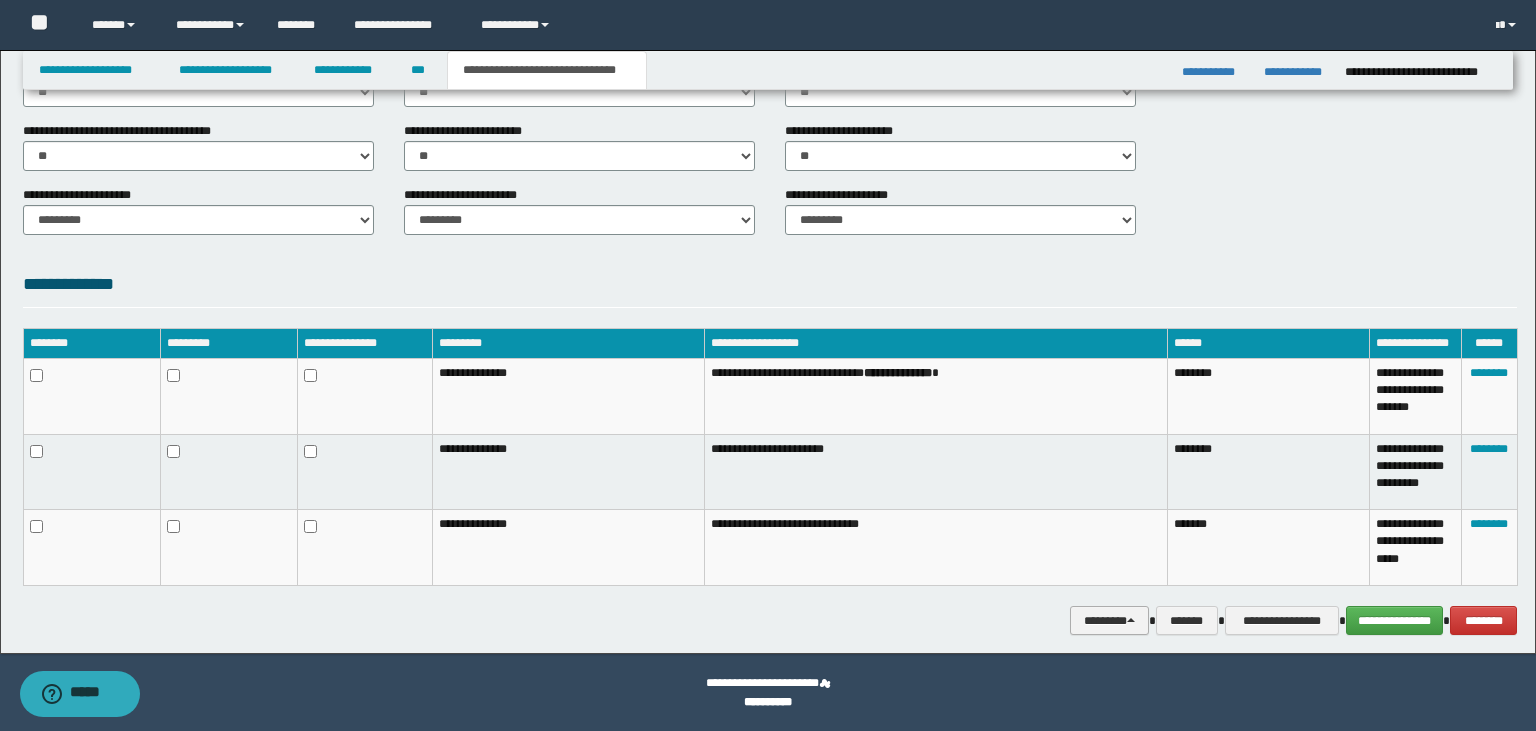 click on "********" at bounding box center (1109, 621) 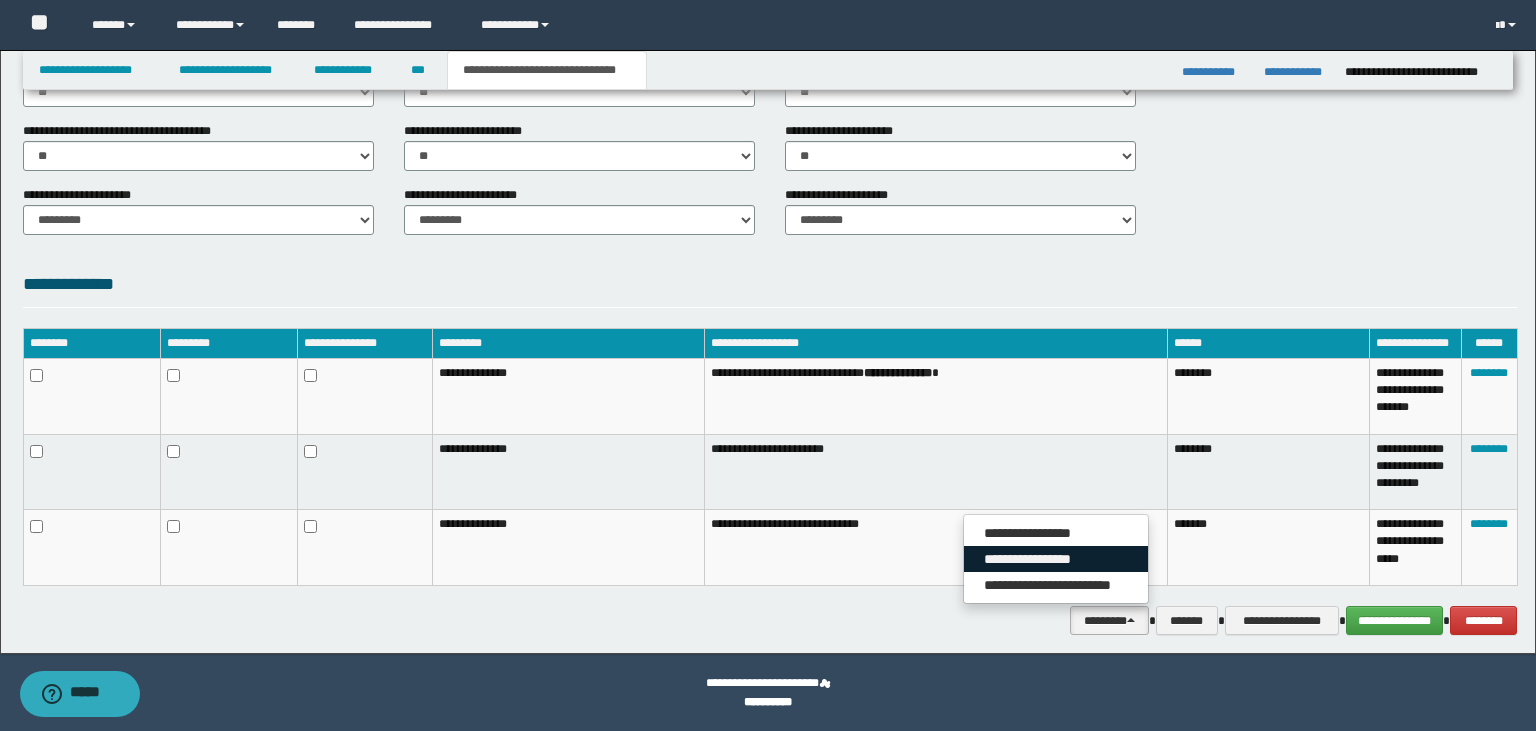 click on "**********" at bounding box center (1056, 559) 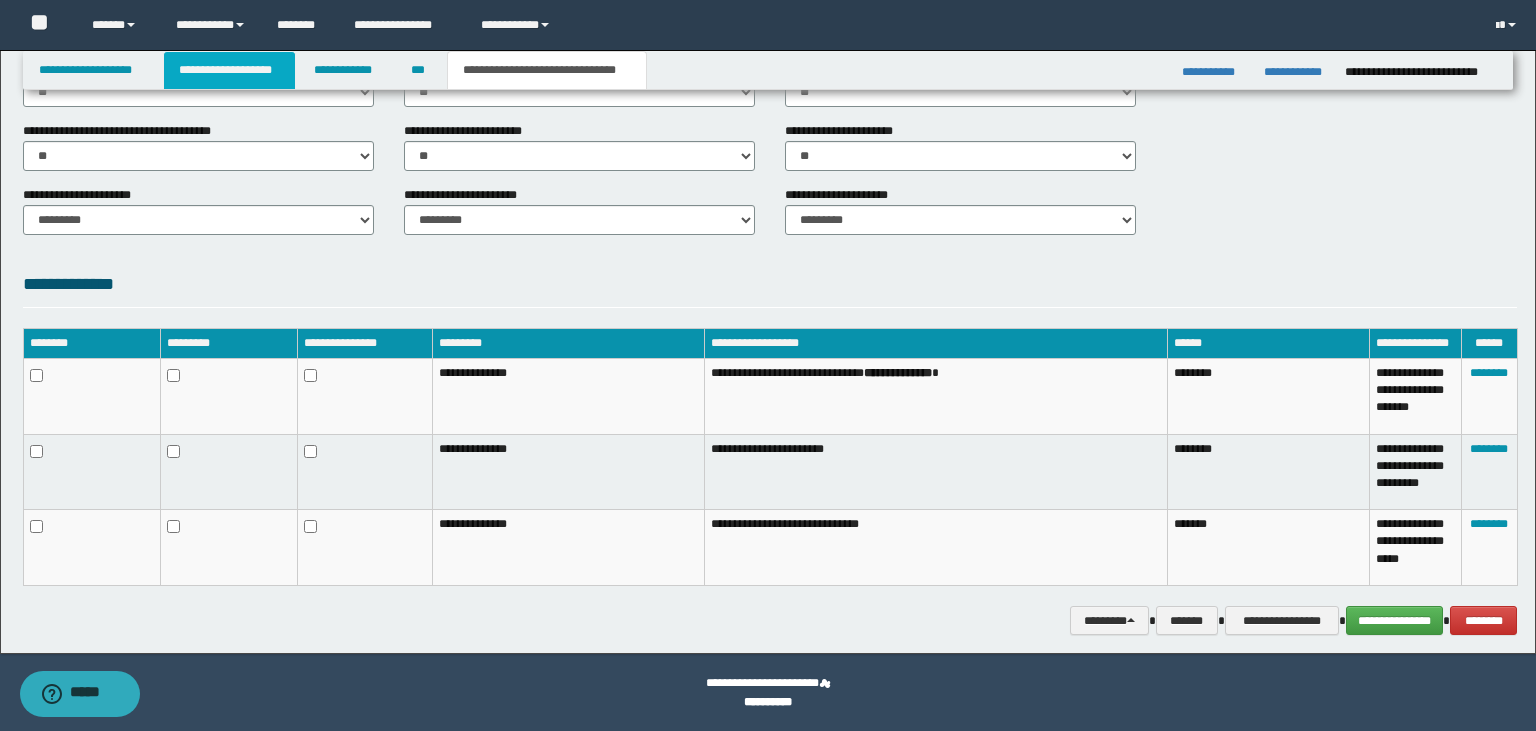 click on "**********" at bounding box center [229, 70] 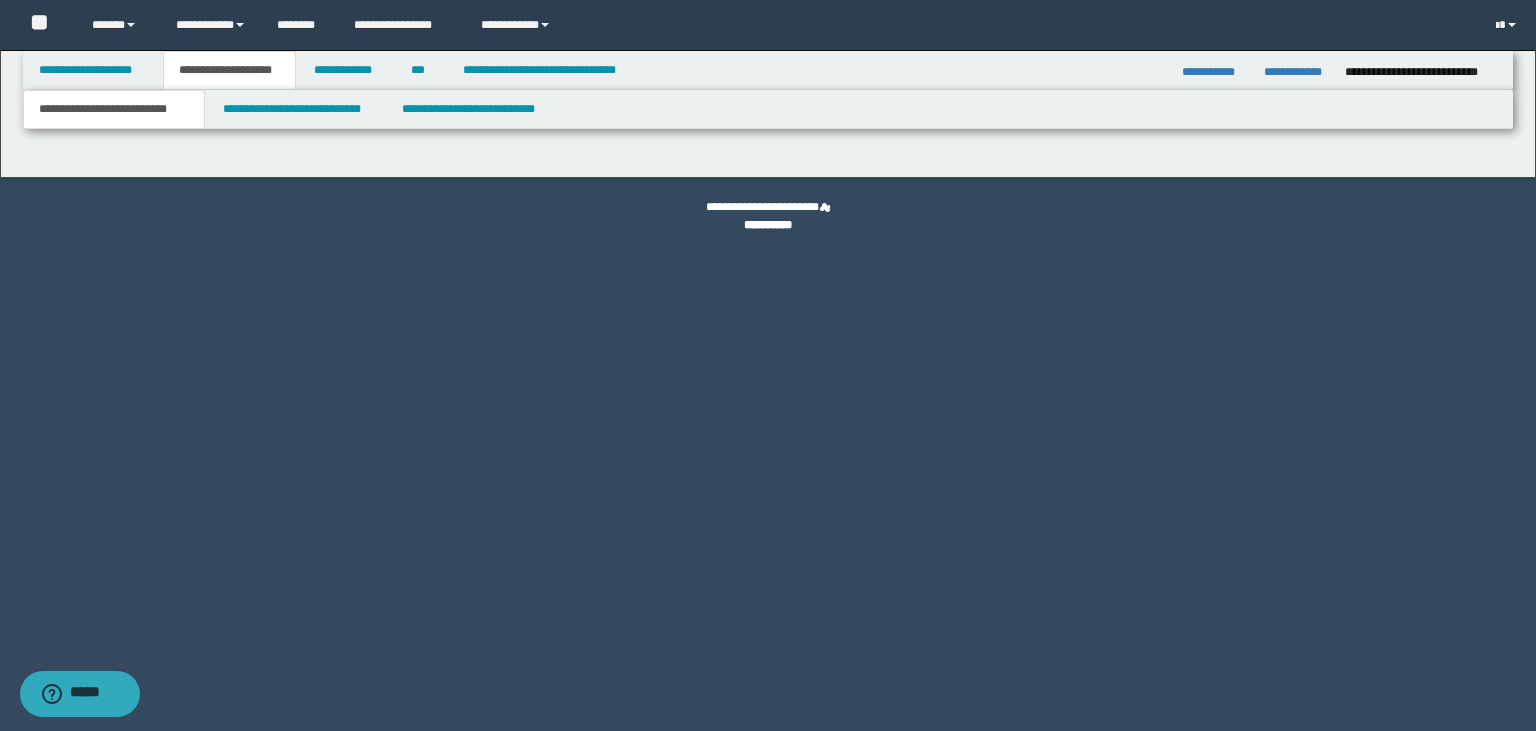 scroll, scrollTop: 0, scrollLeft: 0, axis: both 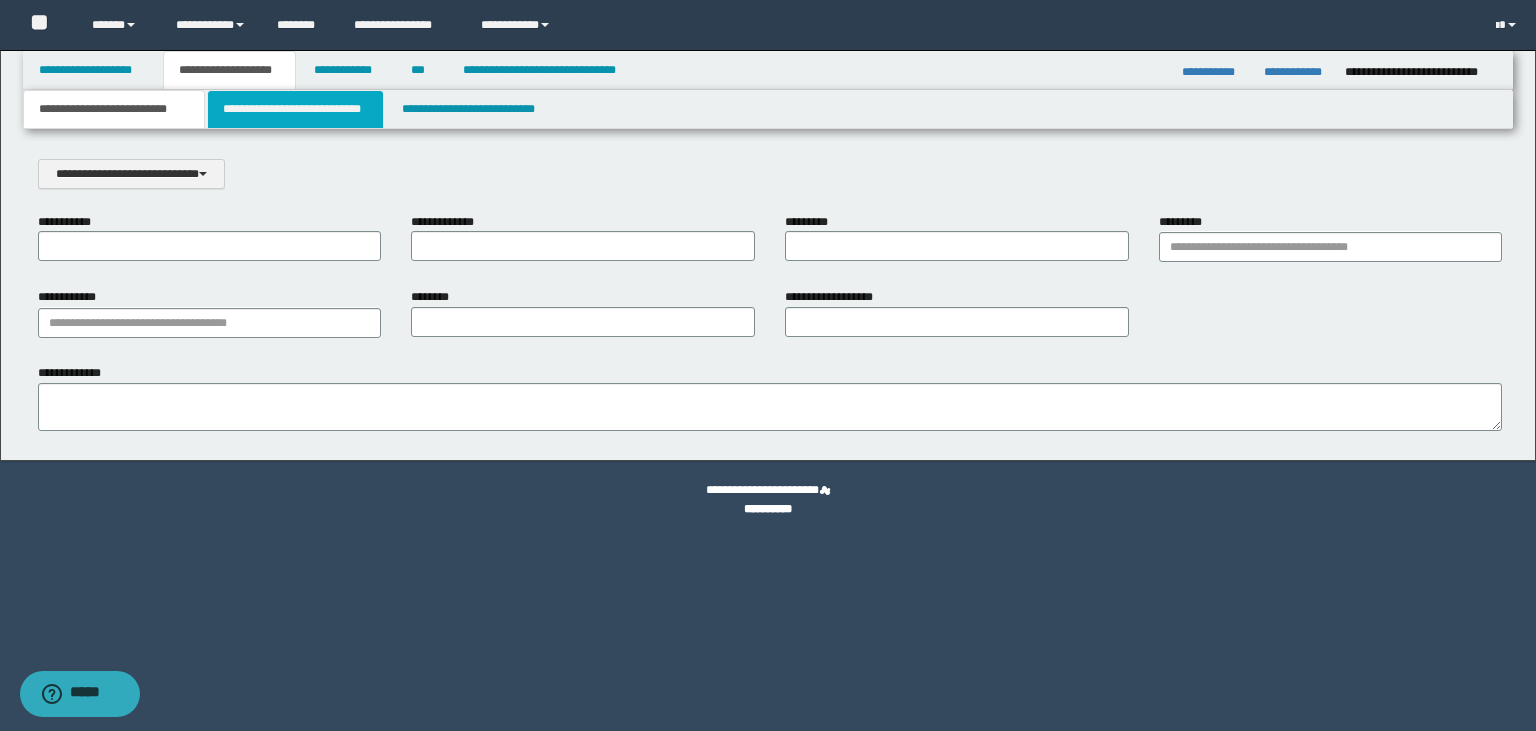 click on "**********" at bounding box center (295, 109) 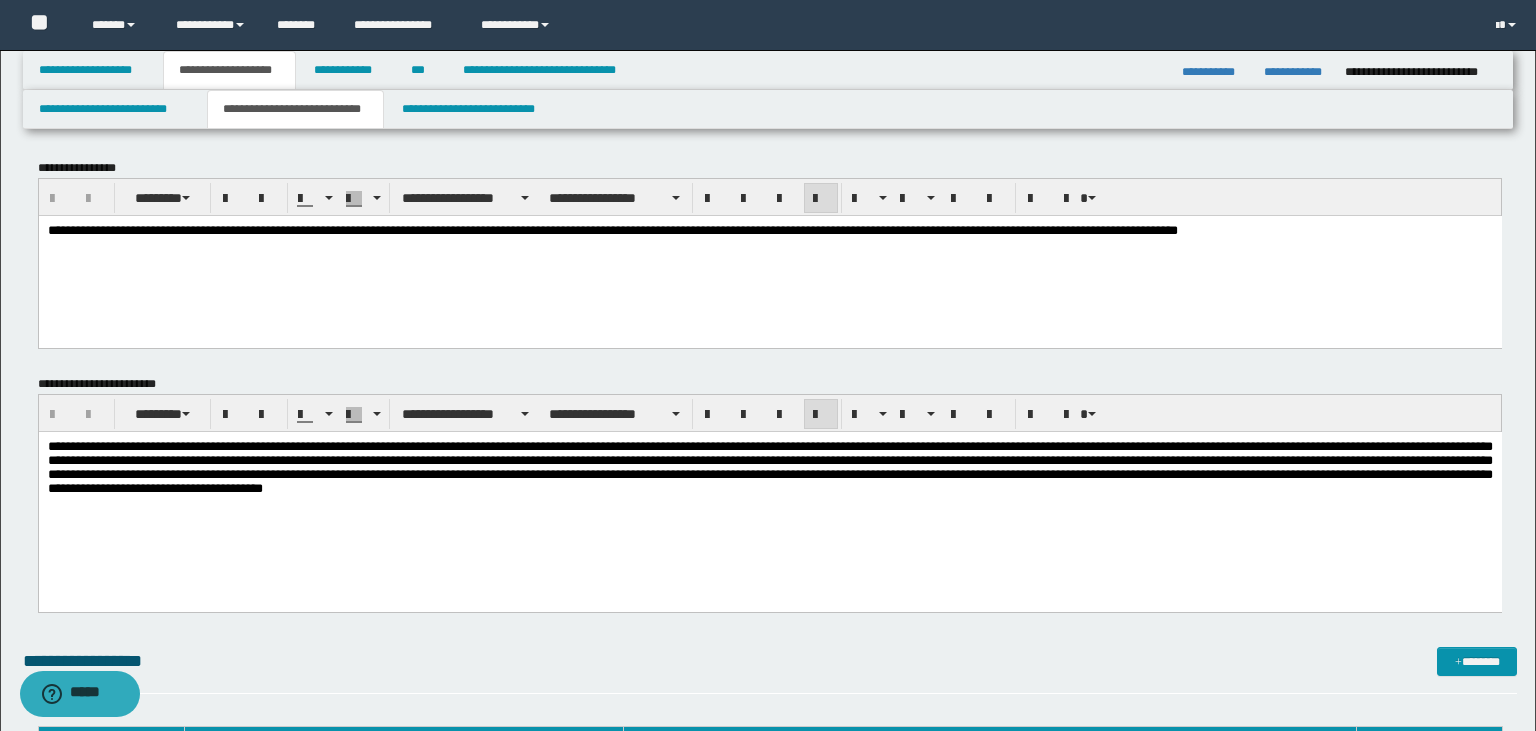 scroll, scrollTop: 0, scrollLeft: 0, axis: both 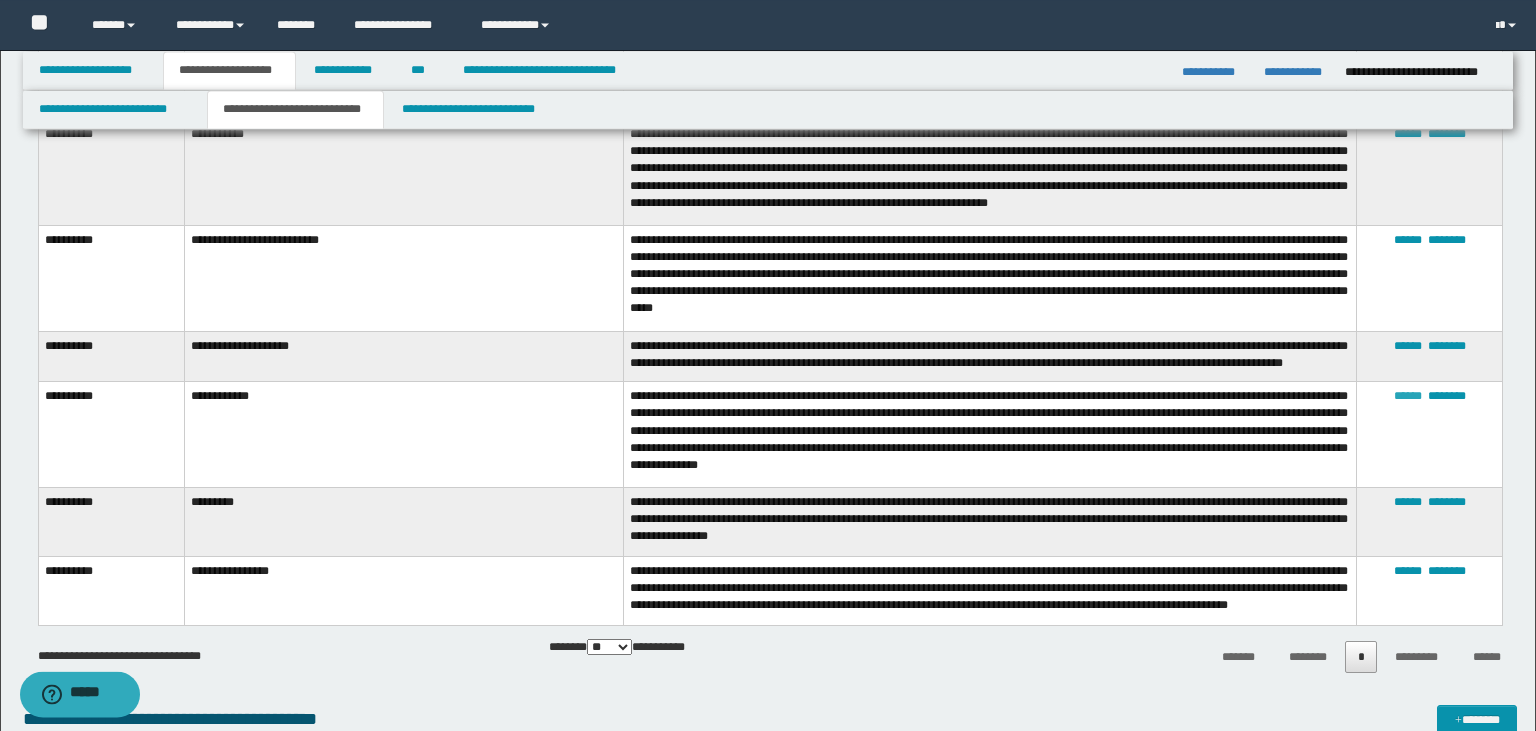click on "******" at bounding box center [1408, 396] 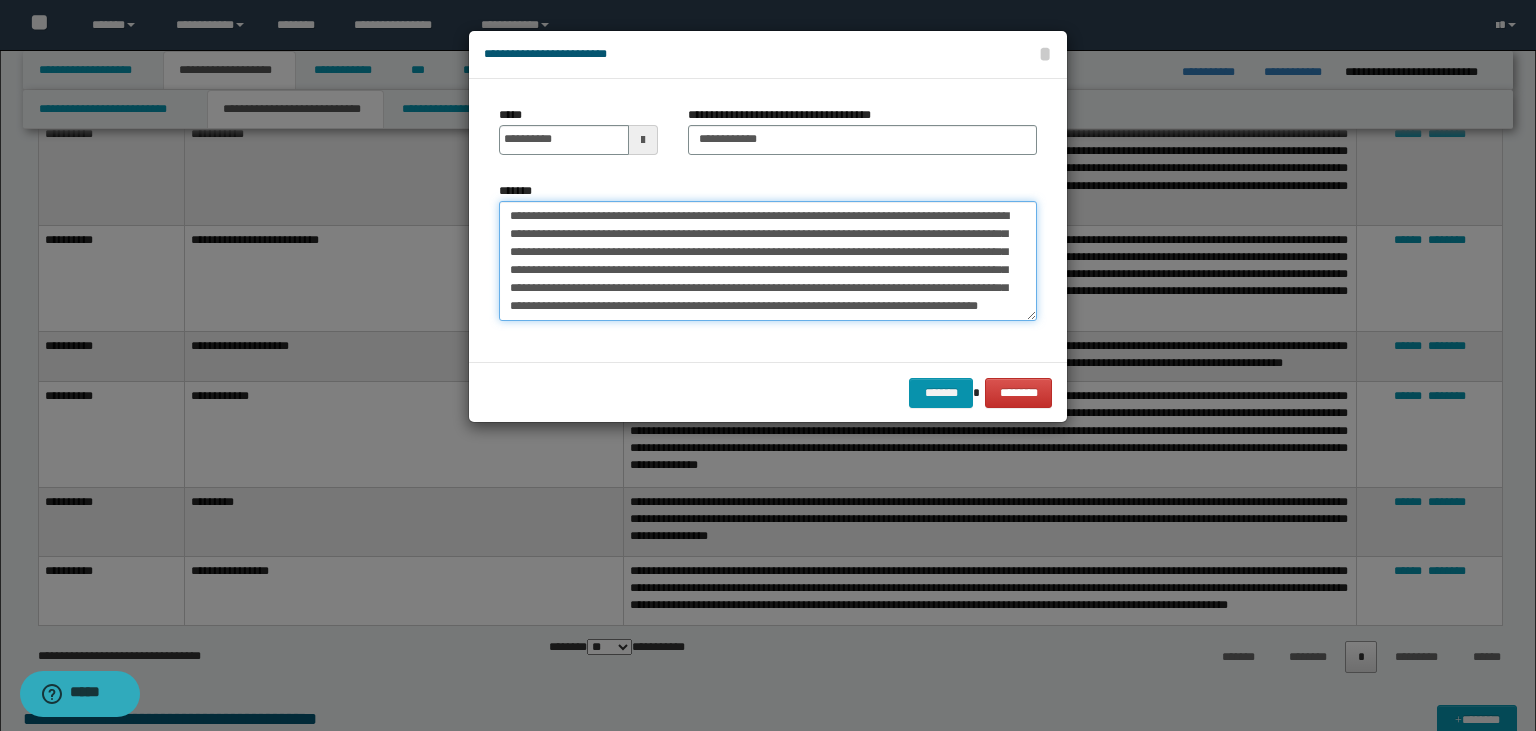 click on "**********" at bounding box center (768, 261) 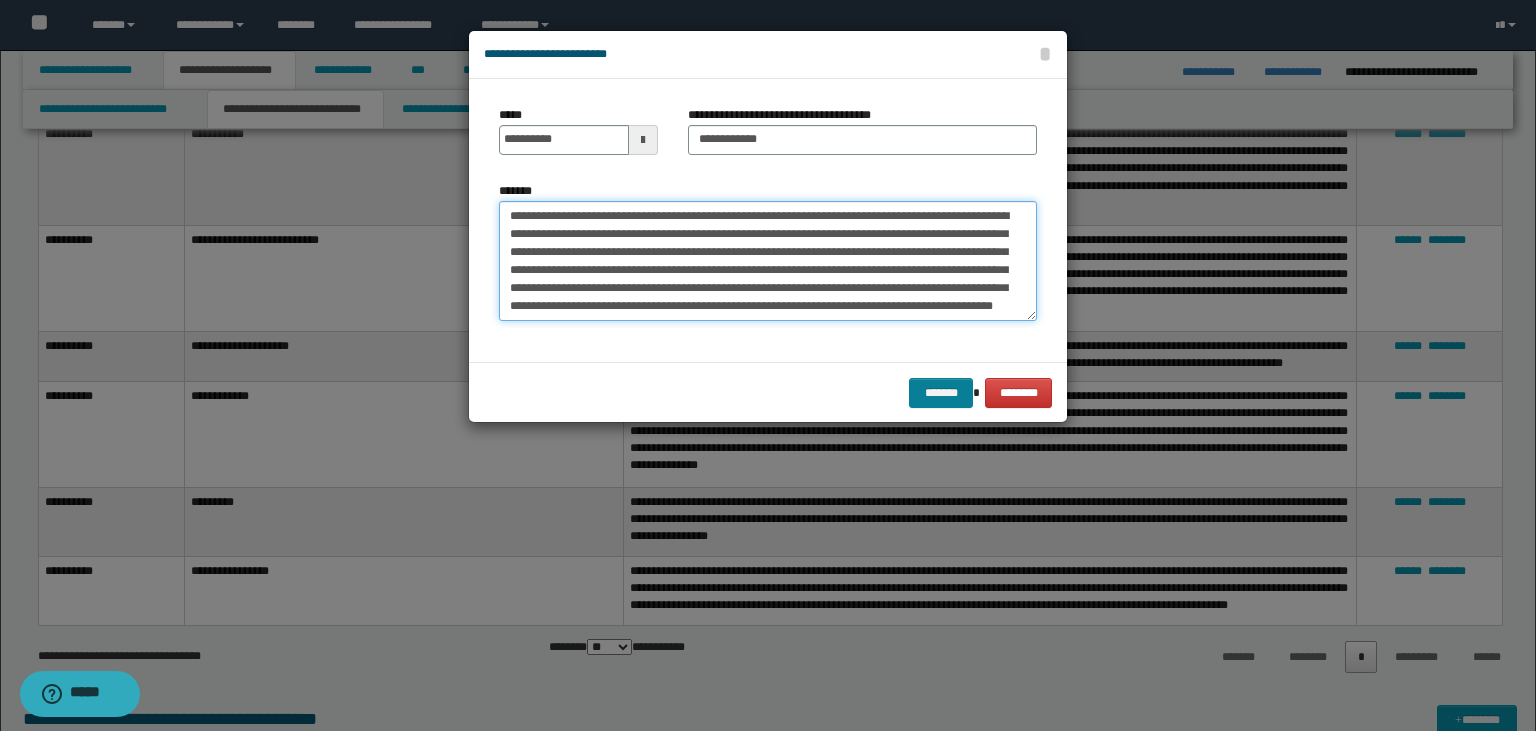 type on "**********" 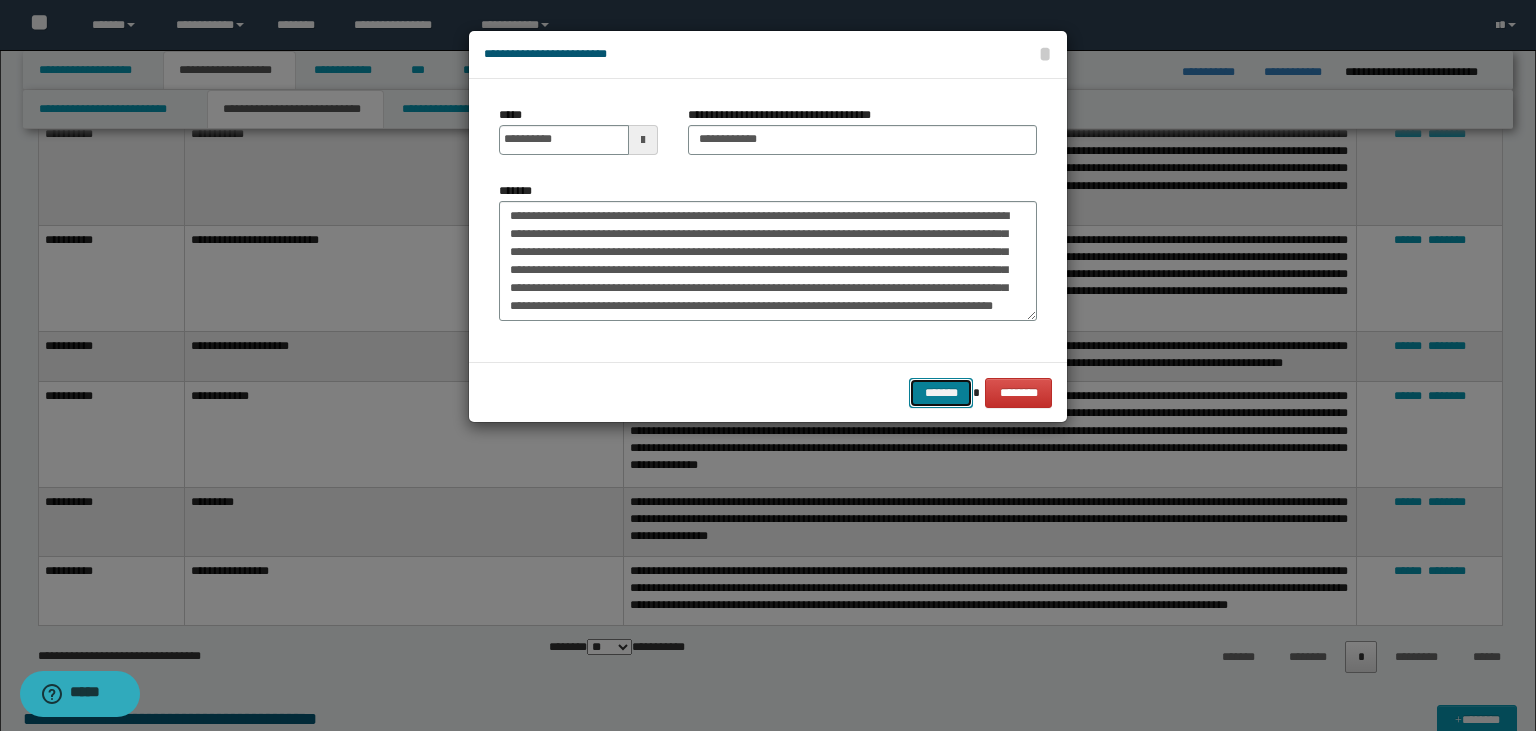 click on "*******" at bounding box center [941, 393] 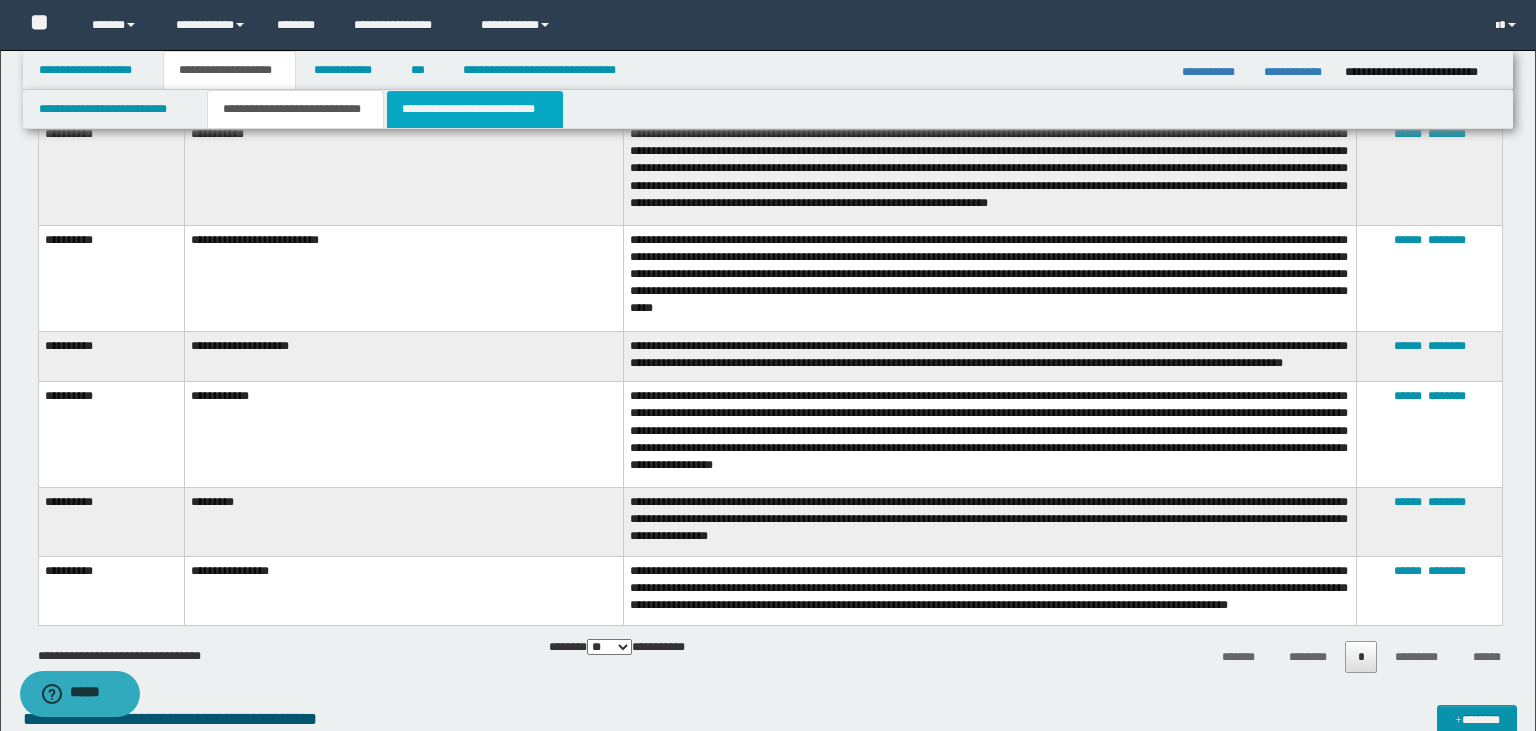 click on "**********" at bounding box center [475, 109] 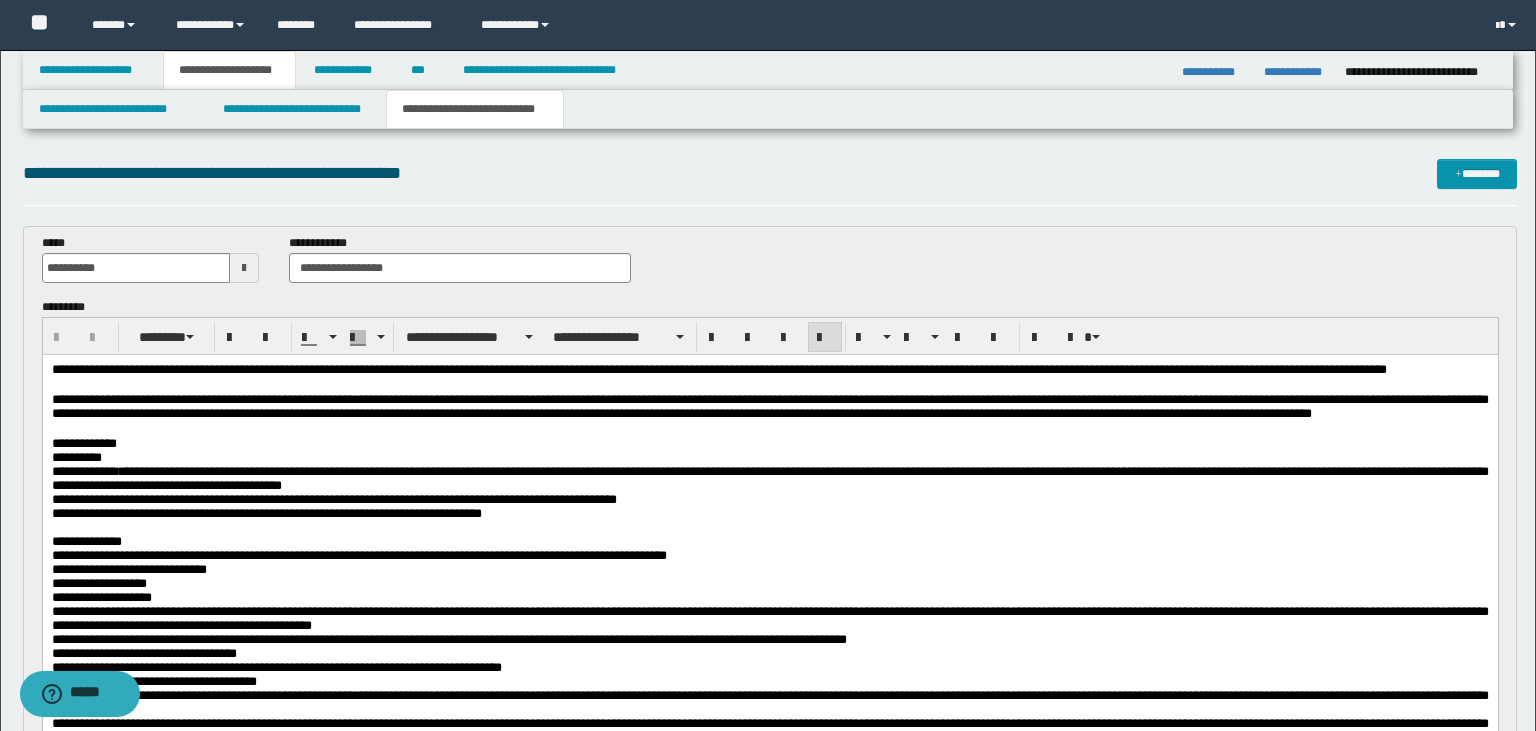 scroll, scrollTop: 0, scrollLeft: 0, axis: both 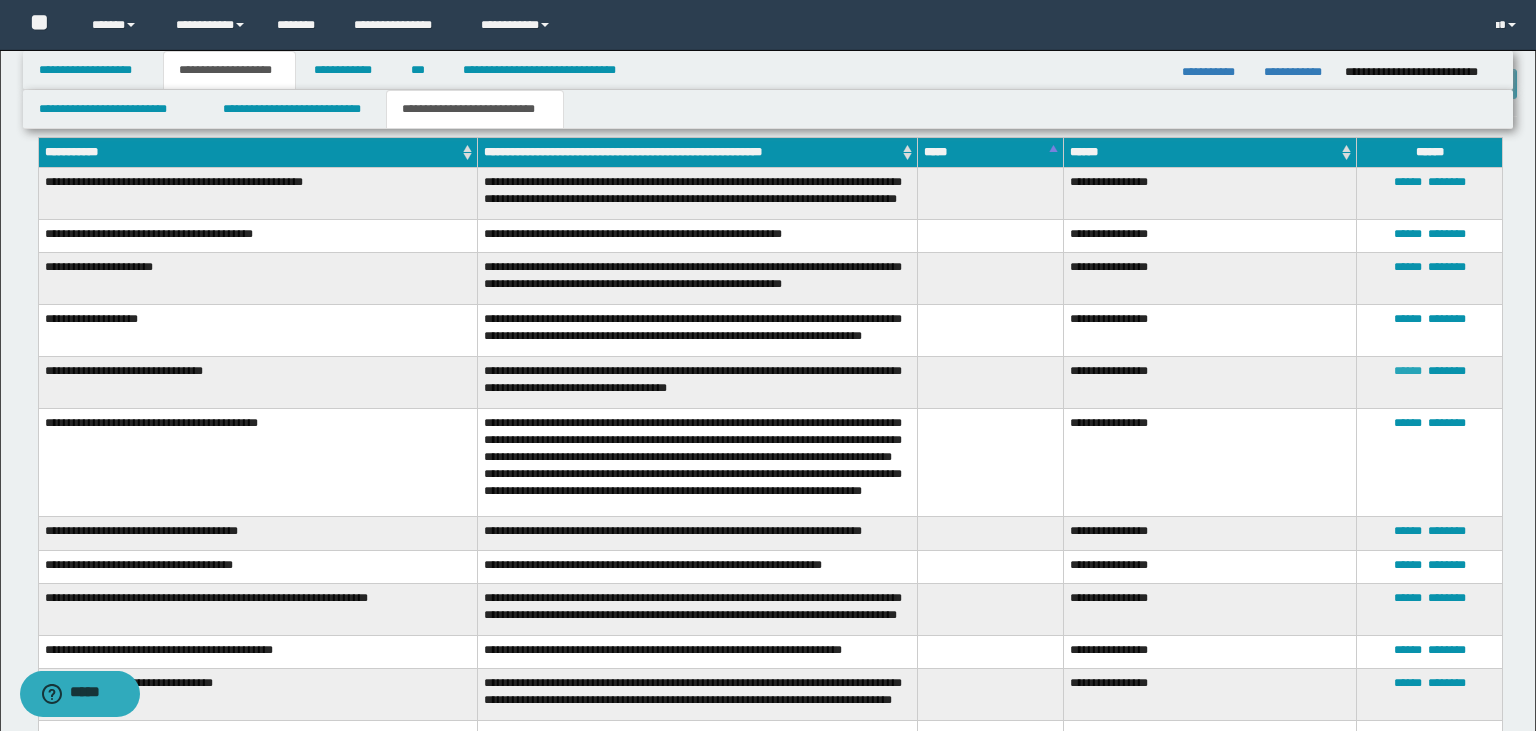 click on "******" at bounding box center (1408, 371) 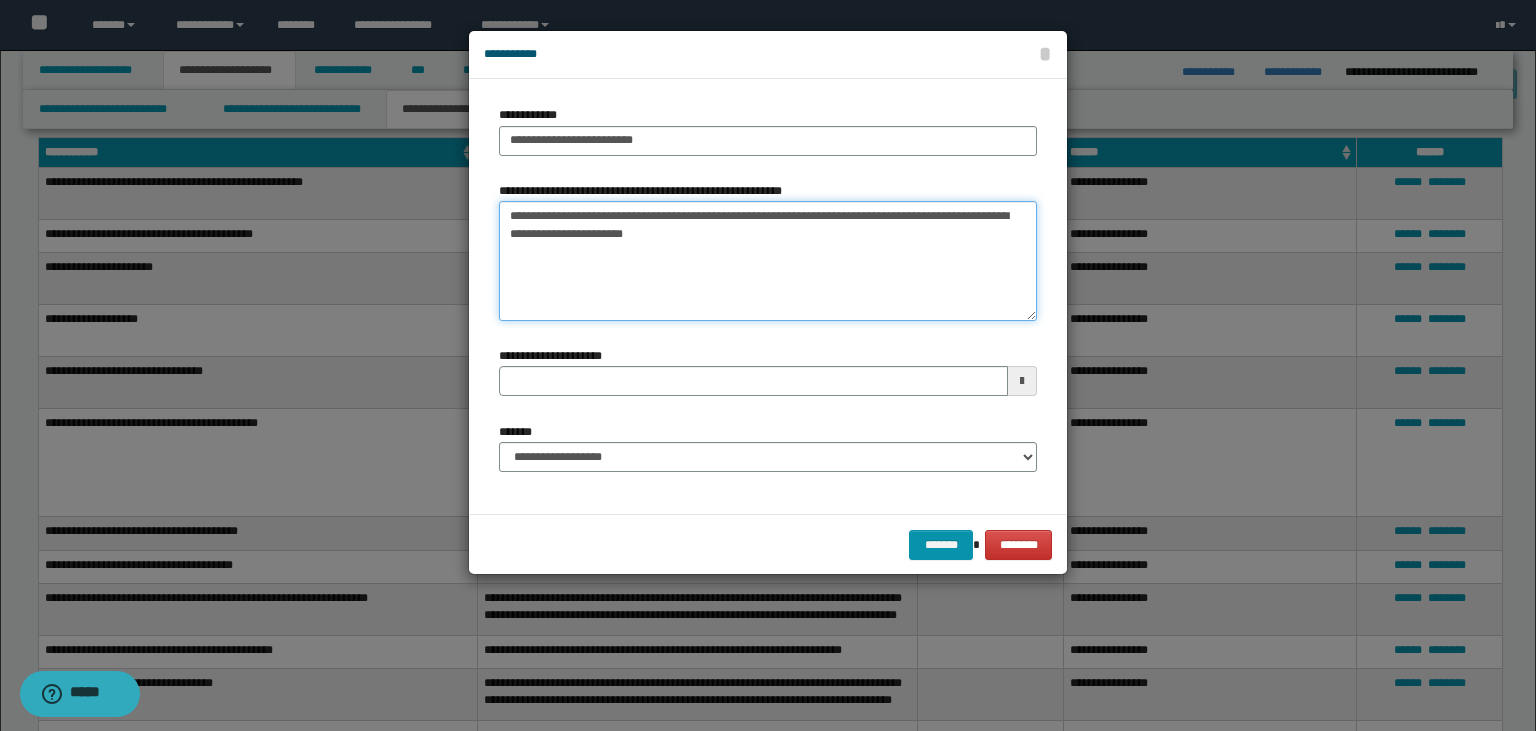 click on "**********" at bounding box center [768, 261] 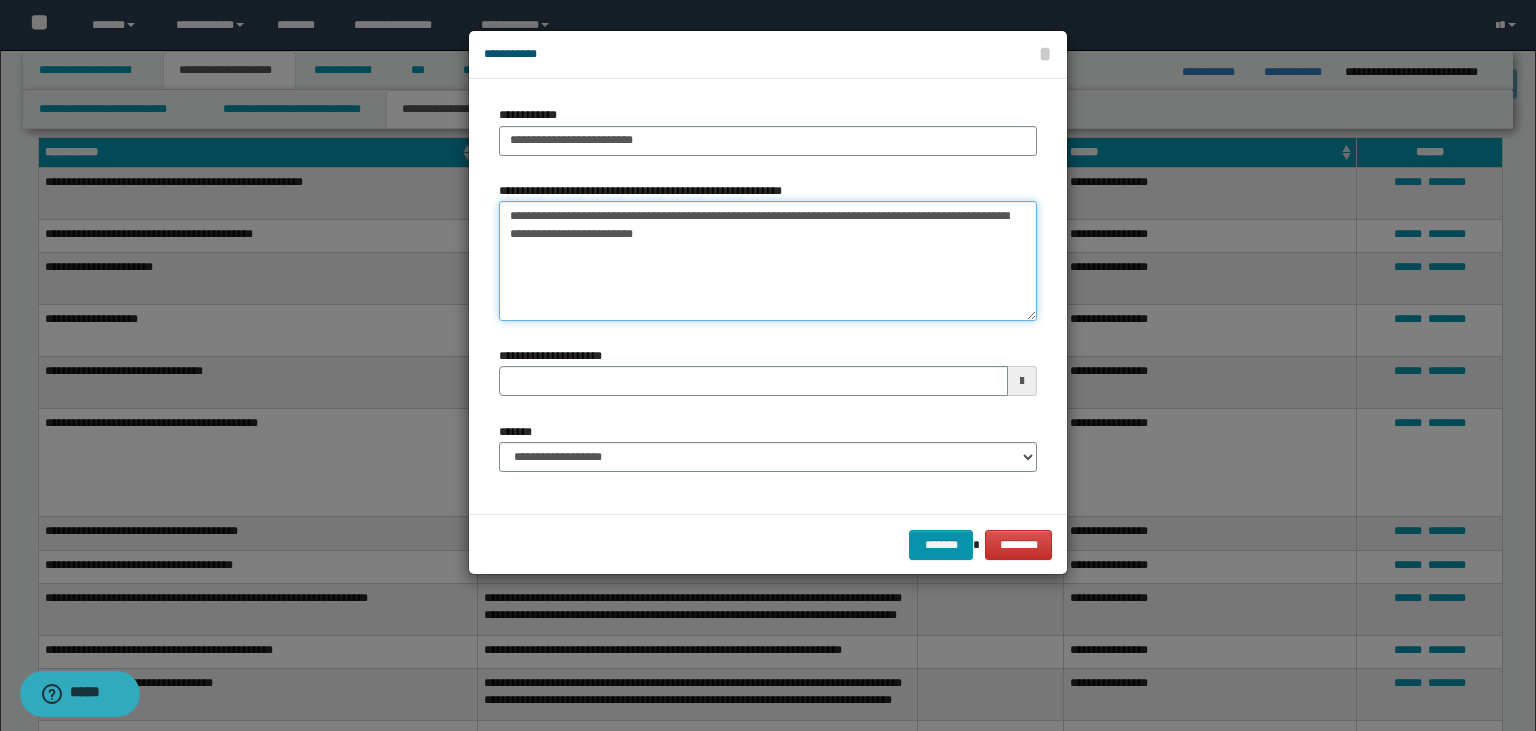 type on "**********" 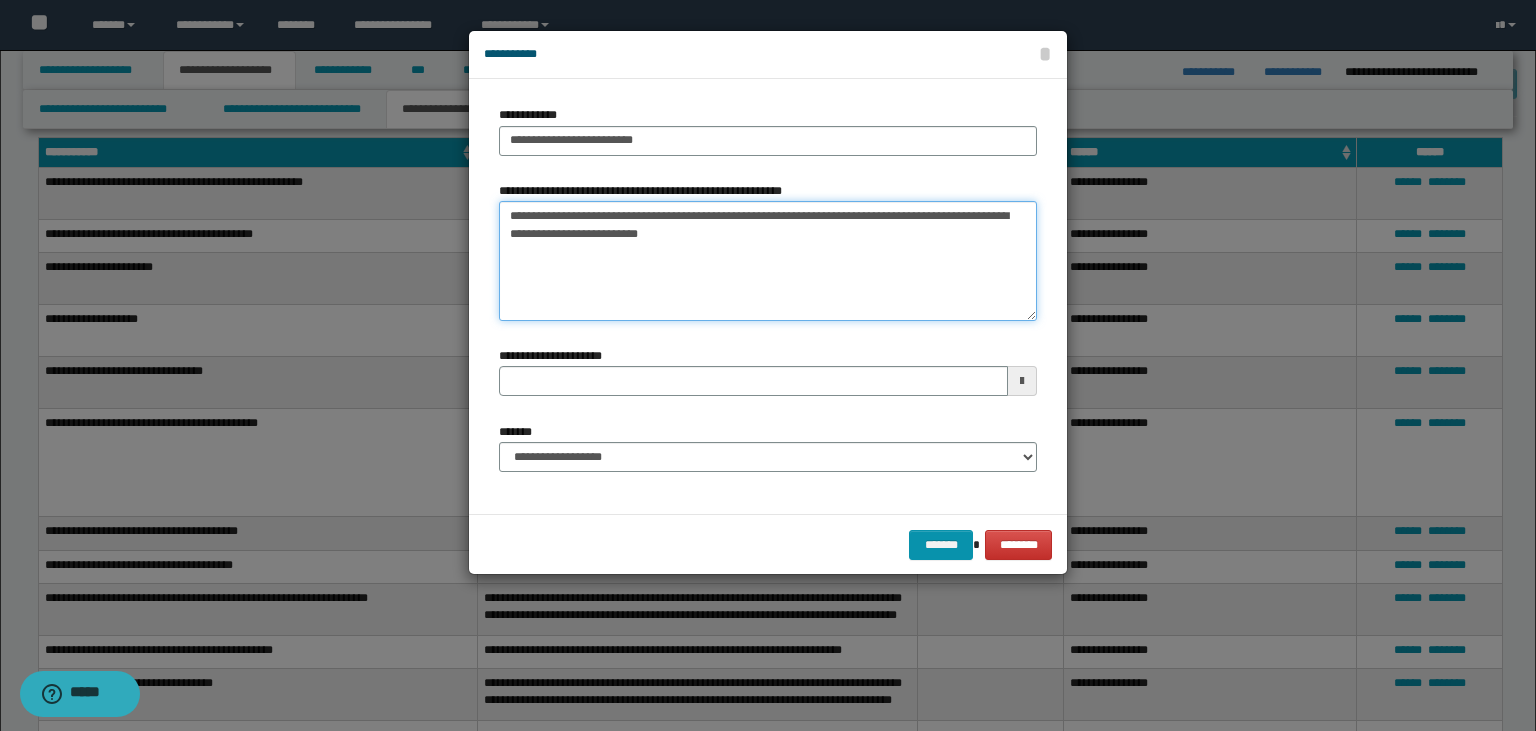 type 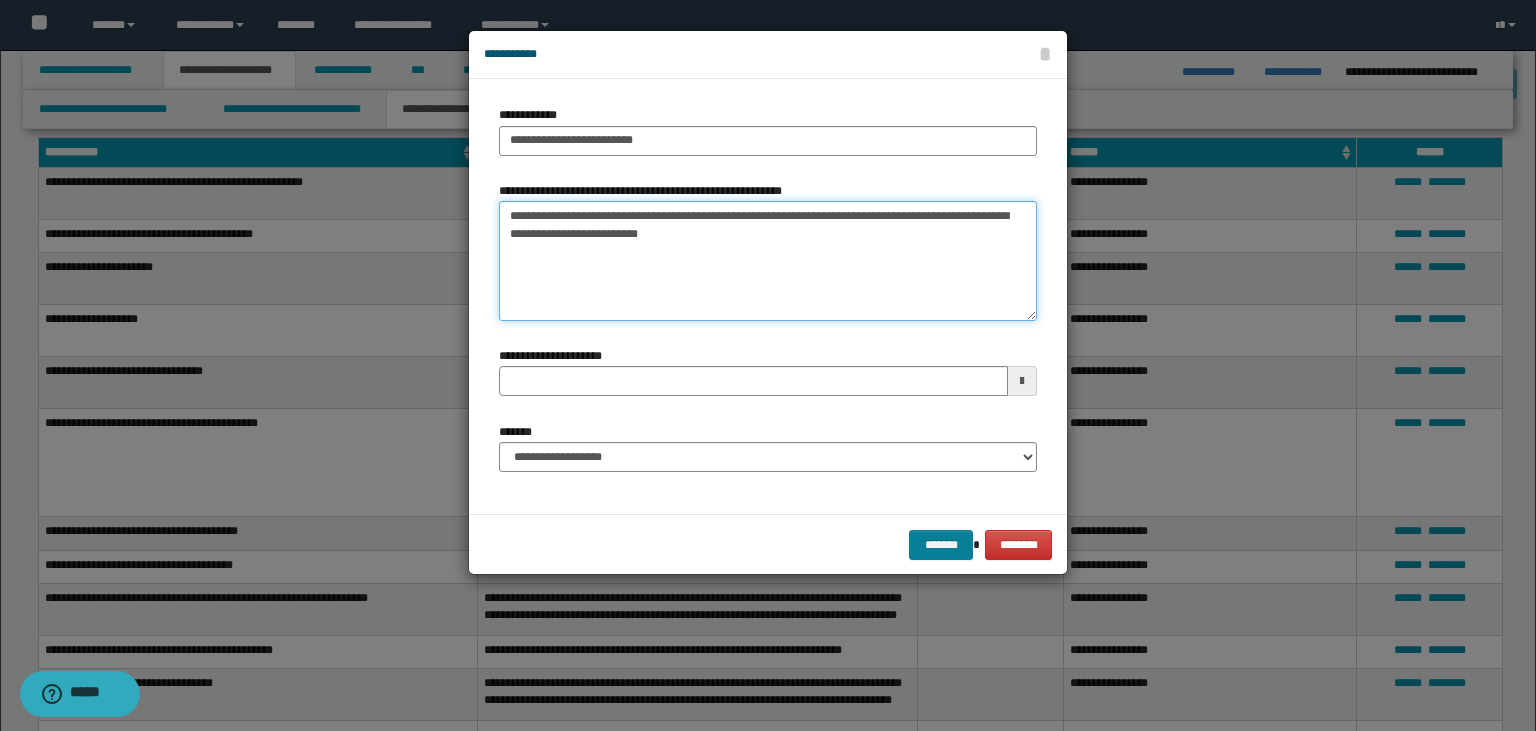 type on "**********" 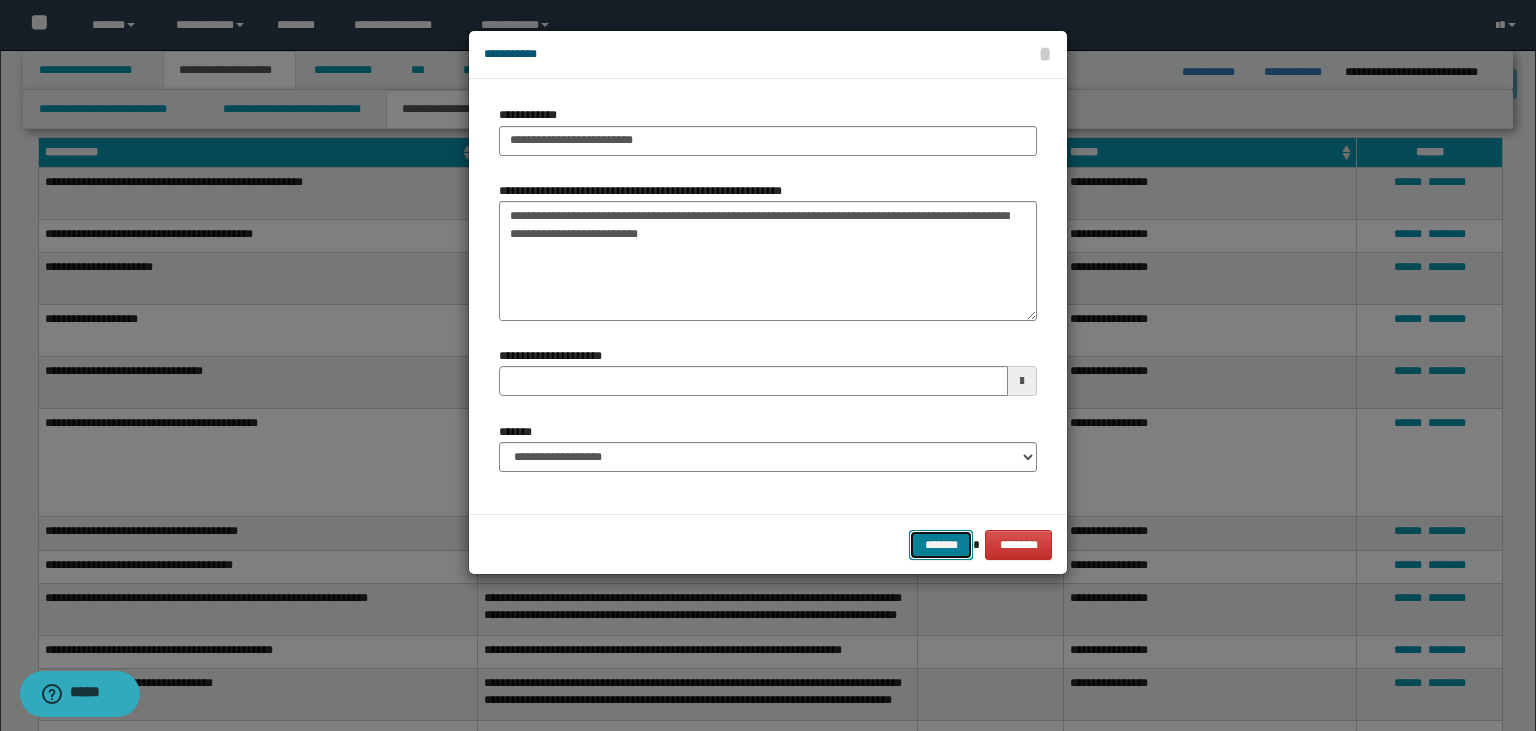 click on "*******" at bounding box center (941, 545) 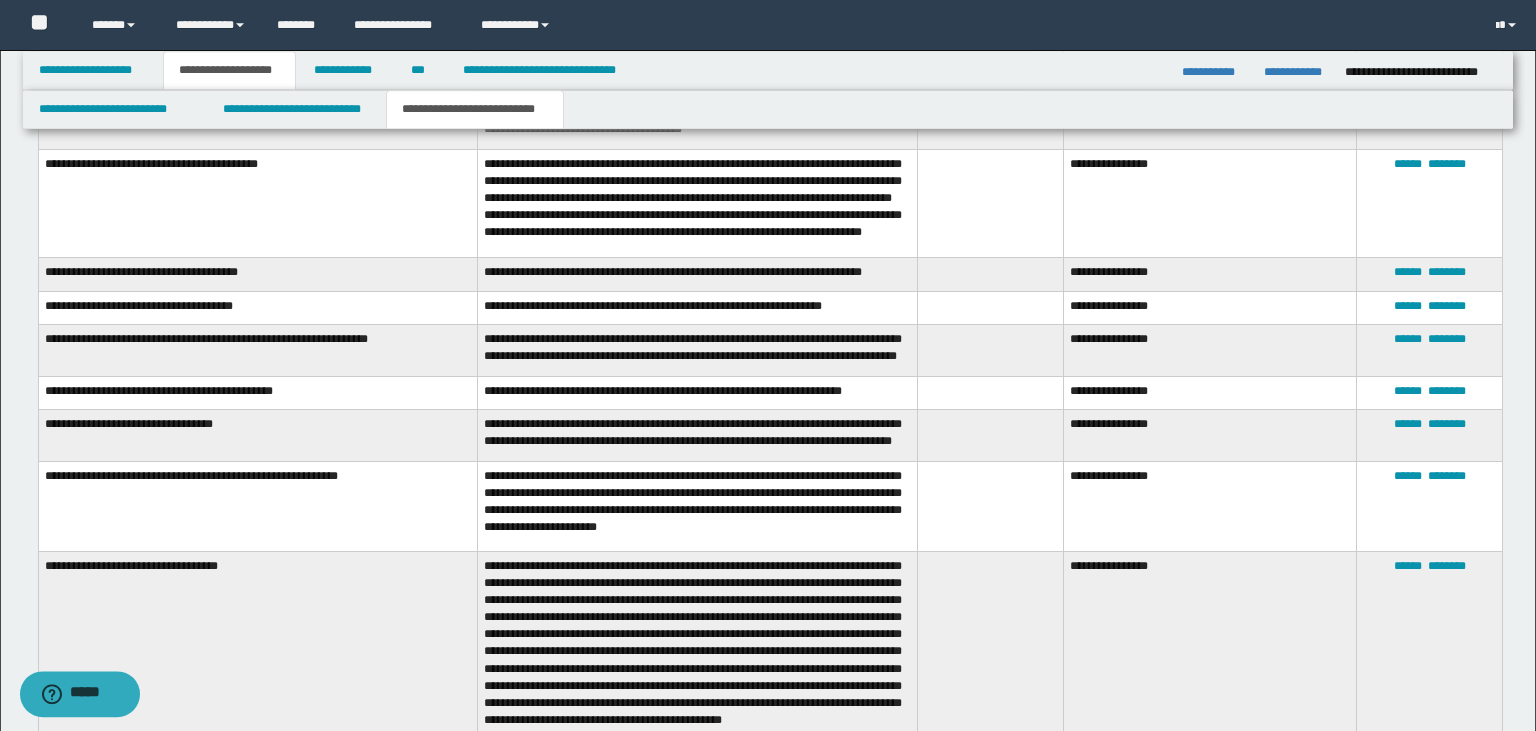 scroll, scrollTop: 1320, scrollLeft: 0, axis: vertical 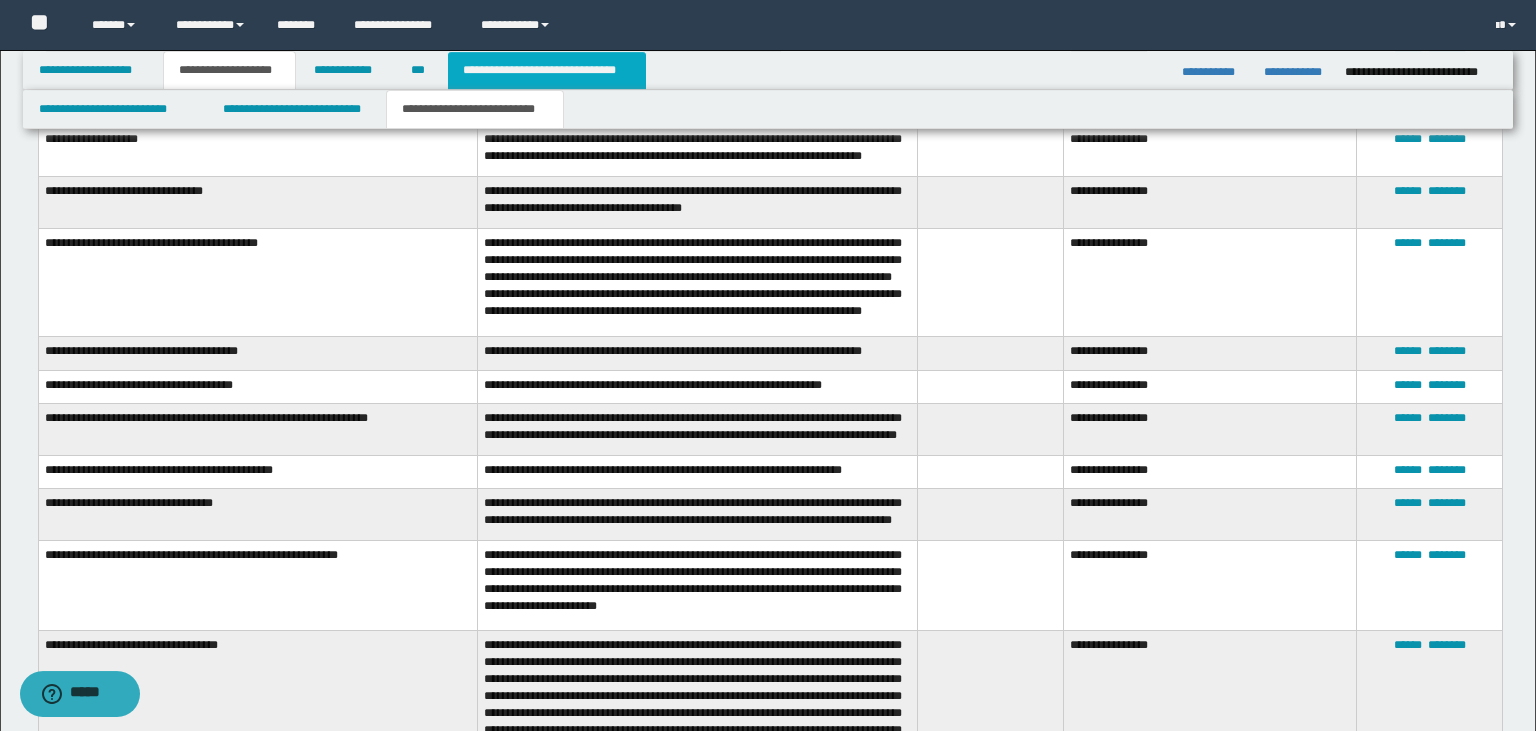 click on "**********" at bounding box center (547, 70) 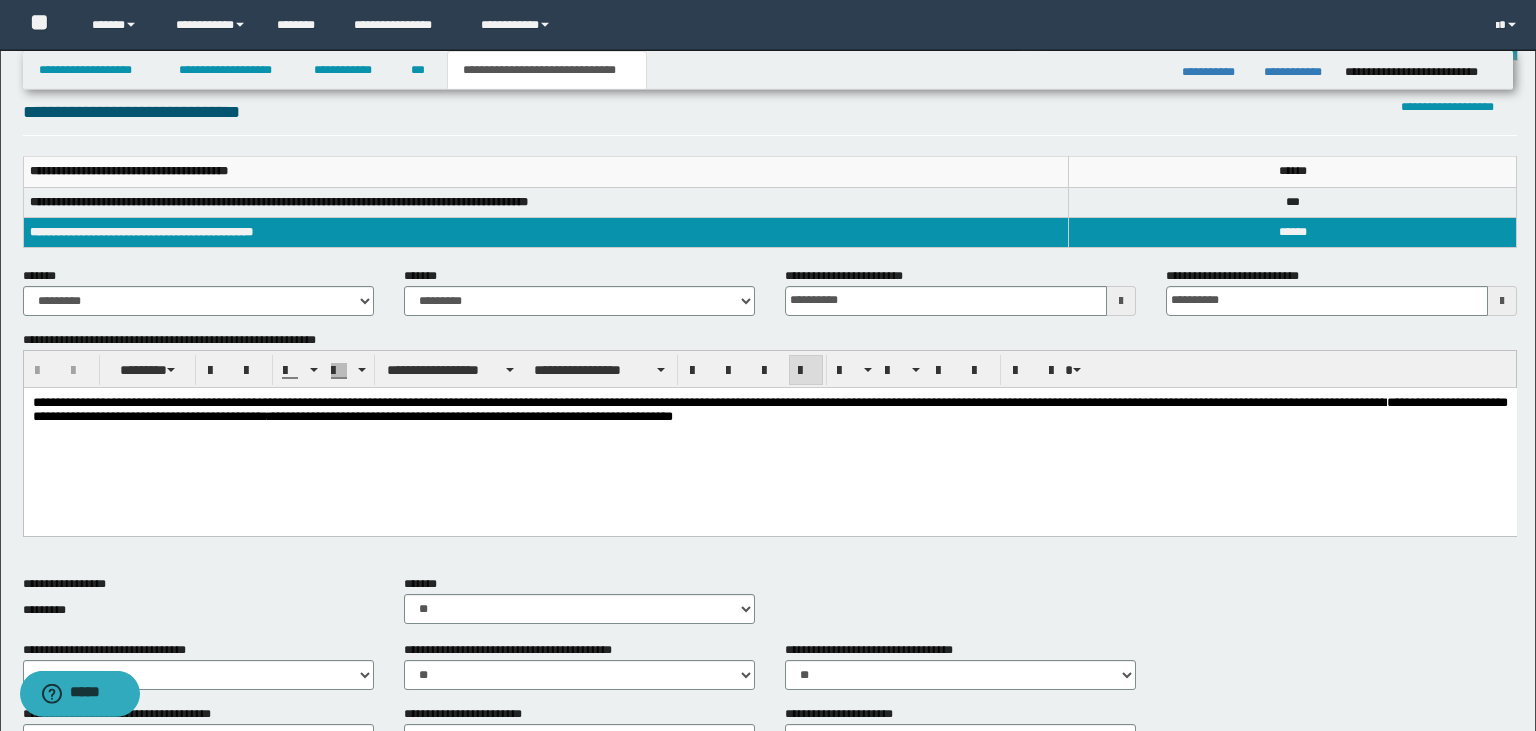 scroll, scrollTop: 487, scrollLeft: 0, axis: vertical 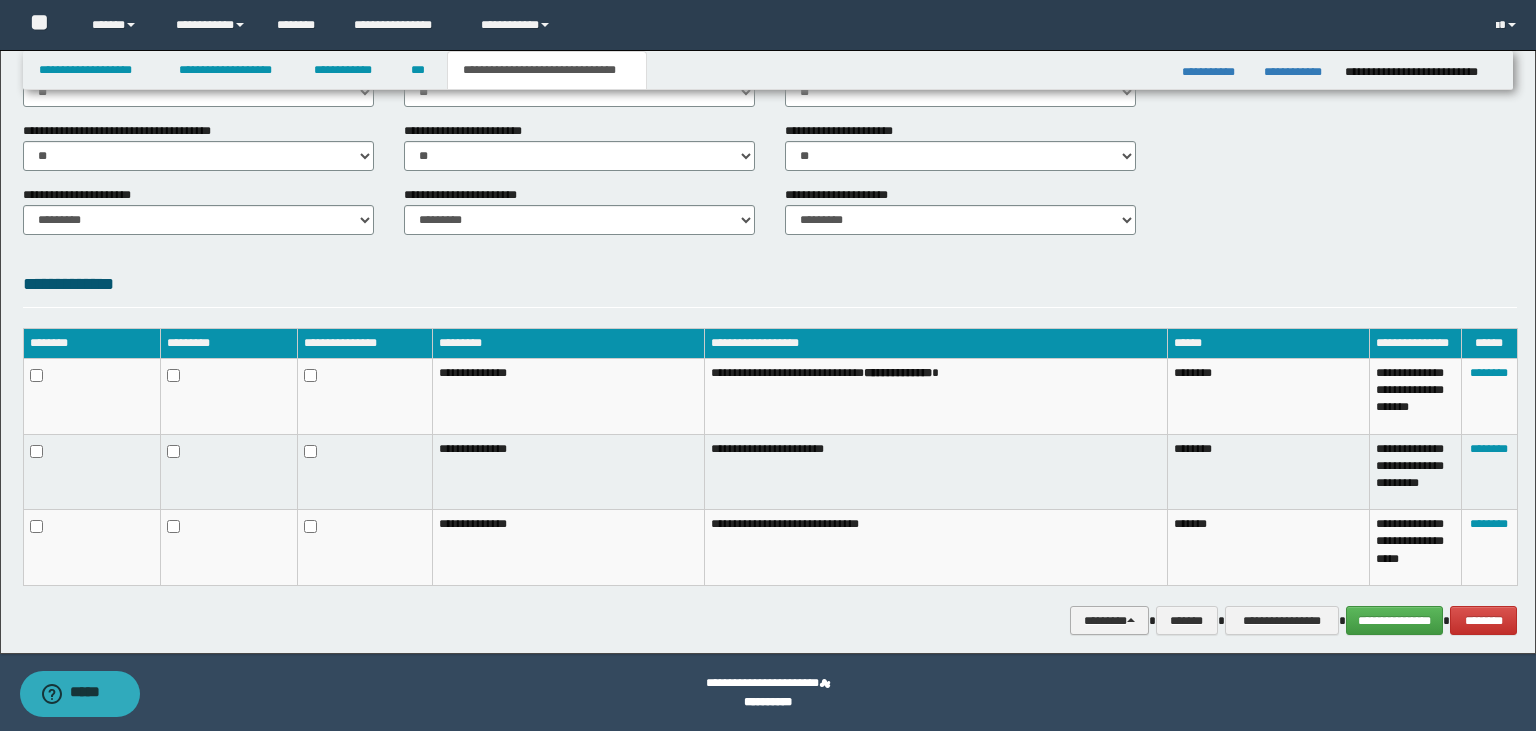 click on "********" at bounding box center [1109, 621] 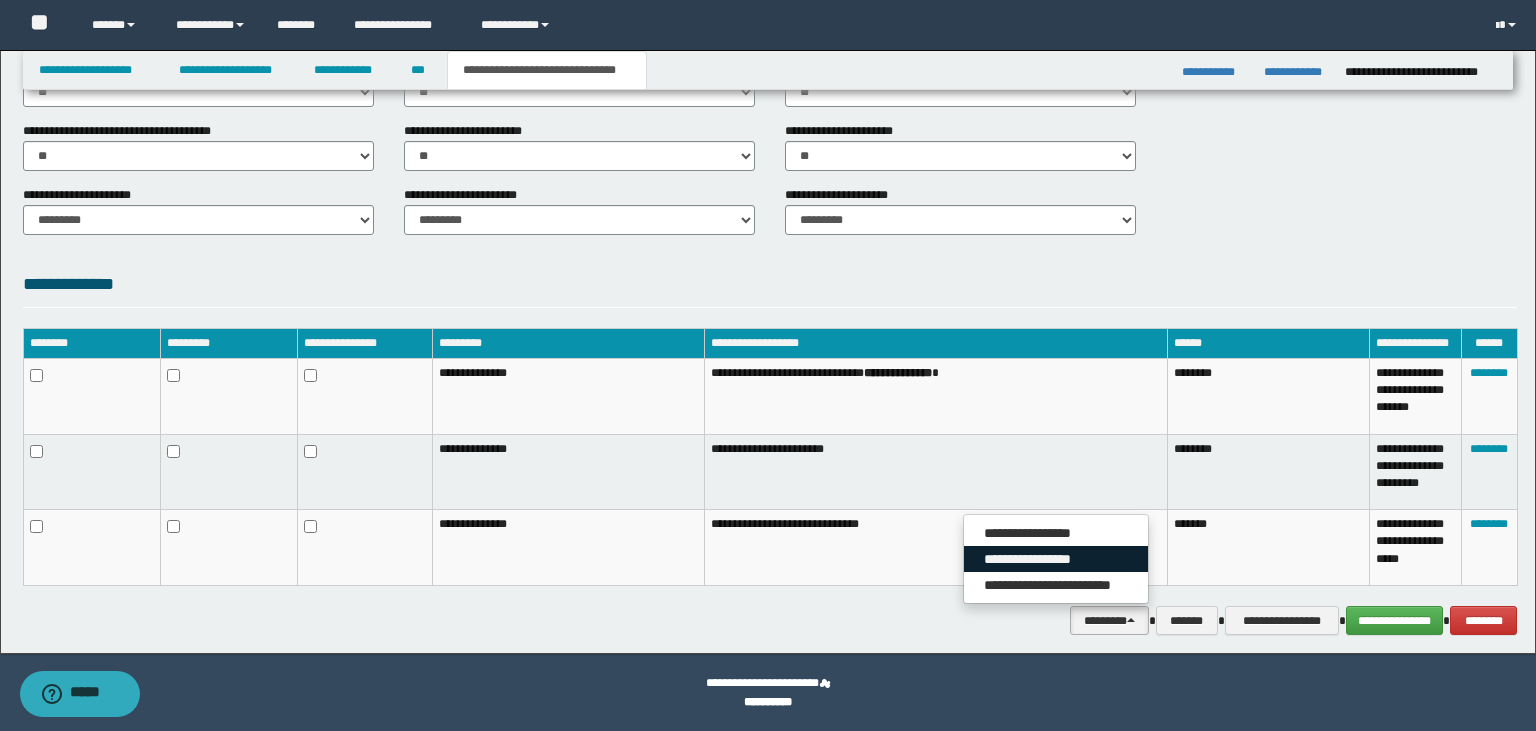 click on "**********" at bounding box center [1056, 559] 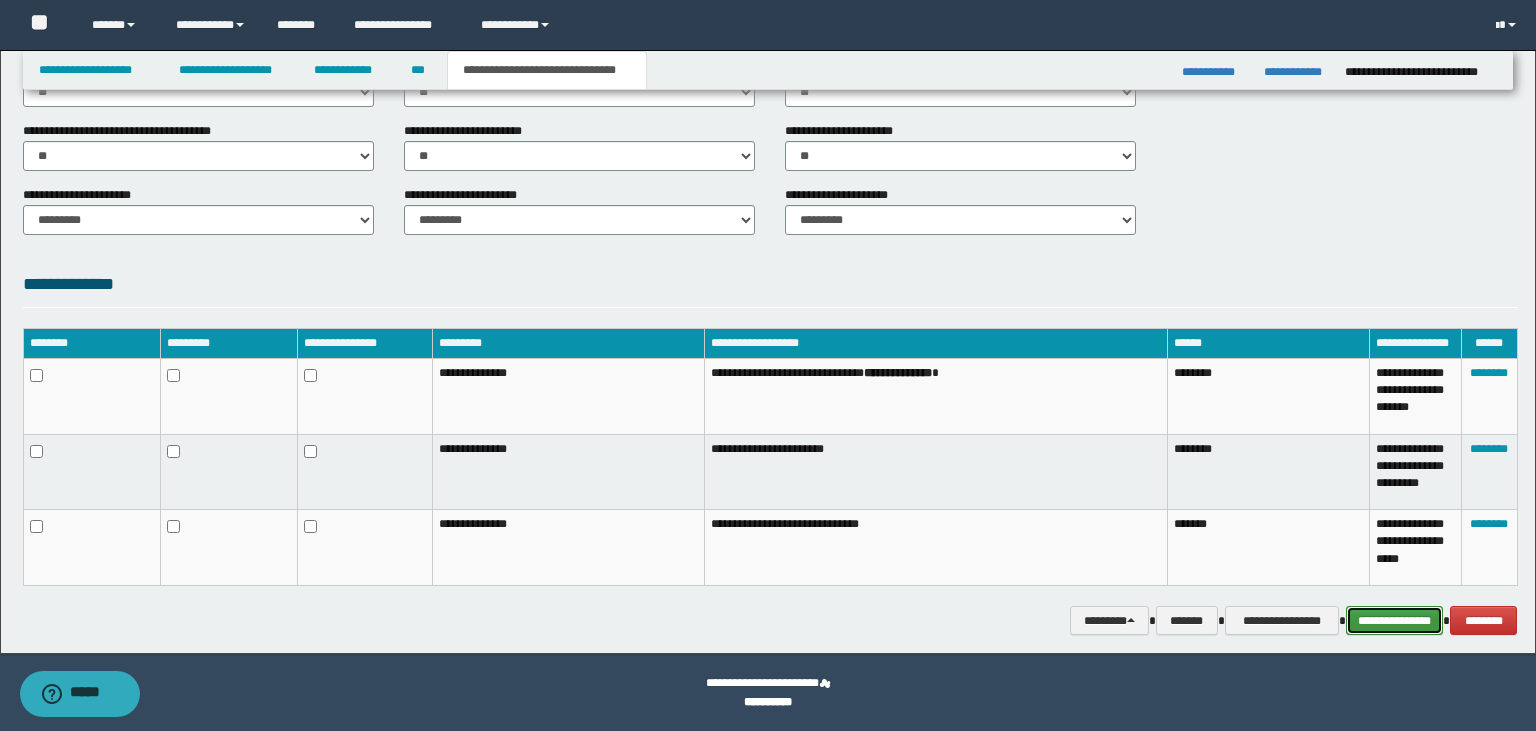 click on "**********" at bounding box center (1395, 621) 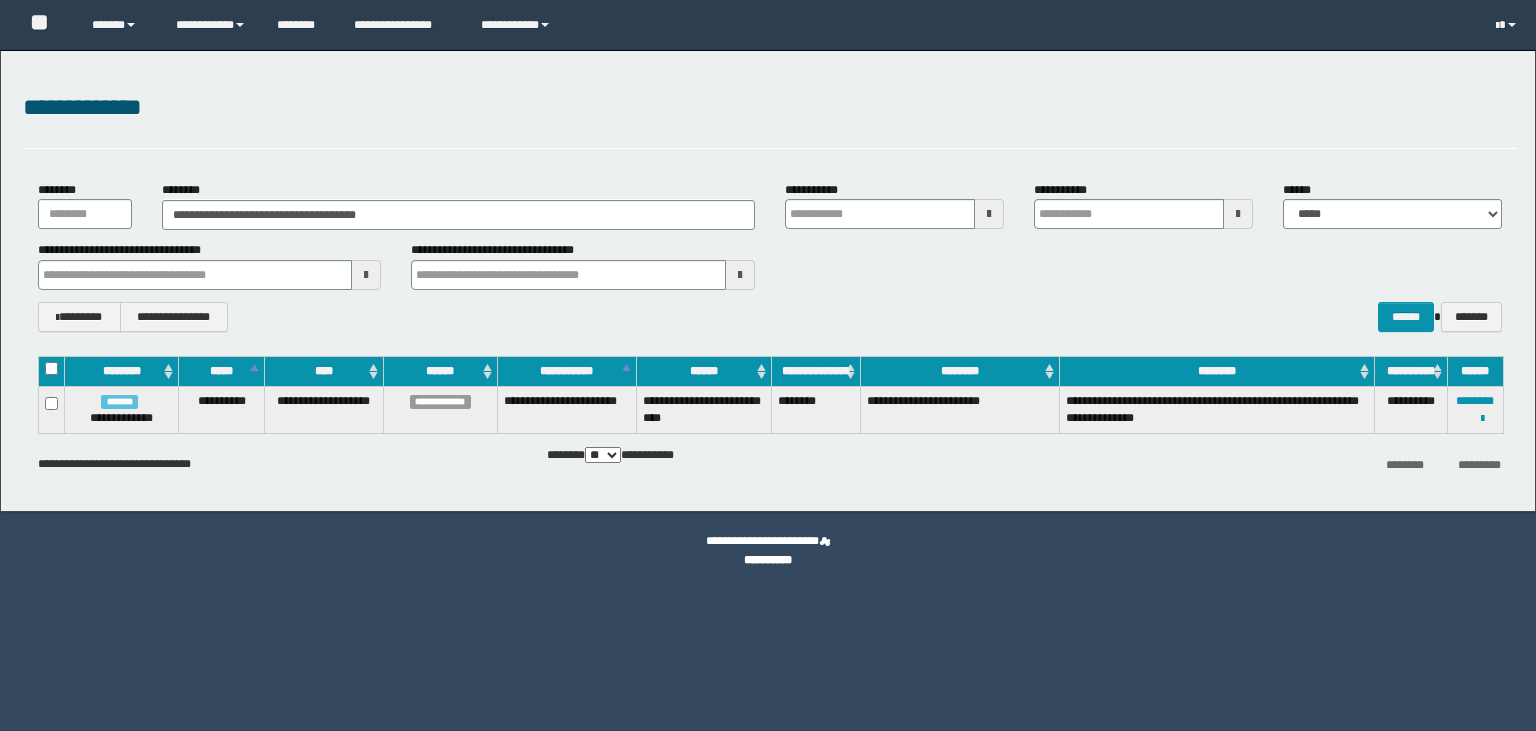 scroll, scrollTop: 0, scrollLeft: 0, axis: both 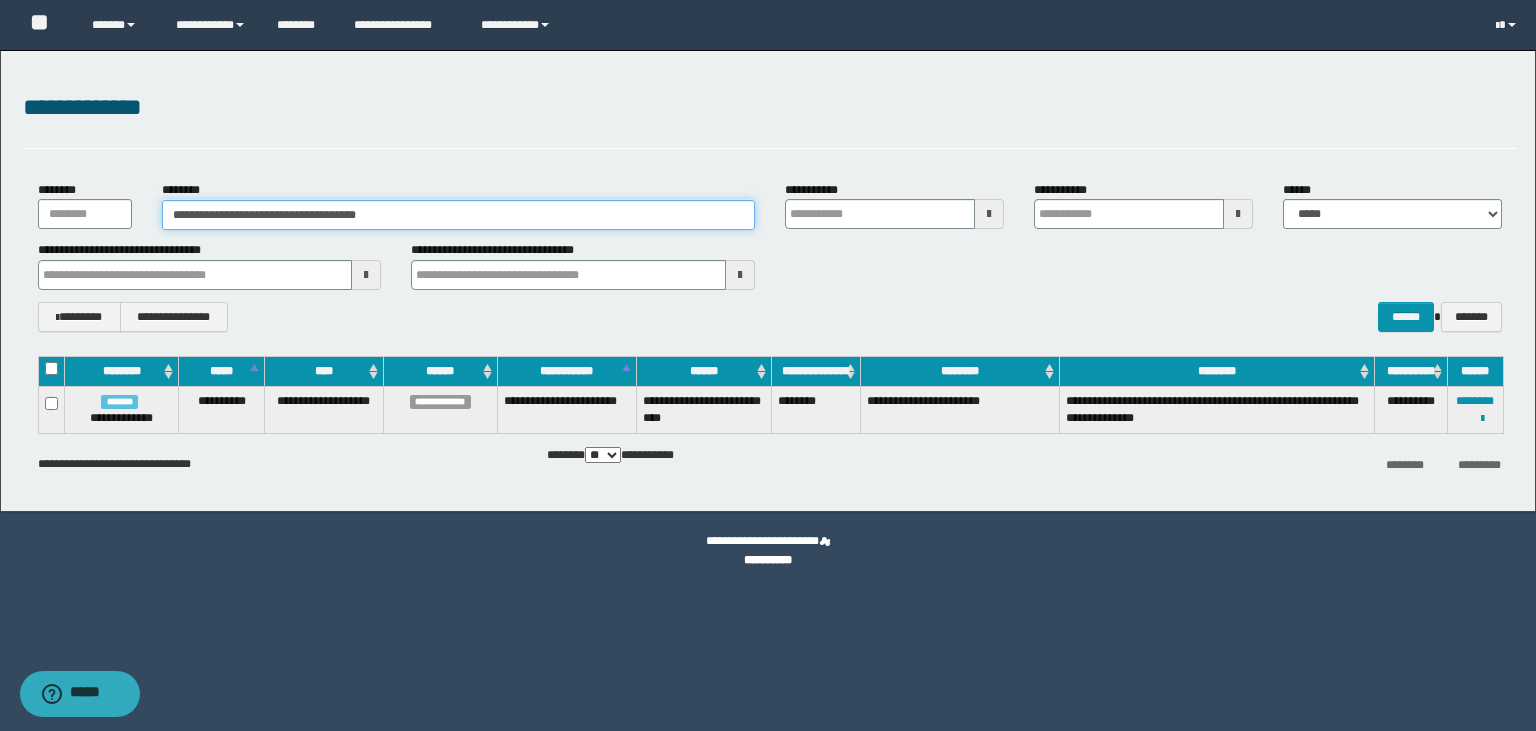 paste 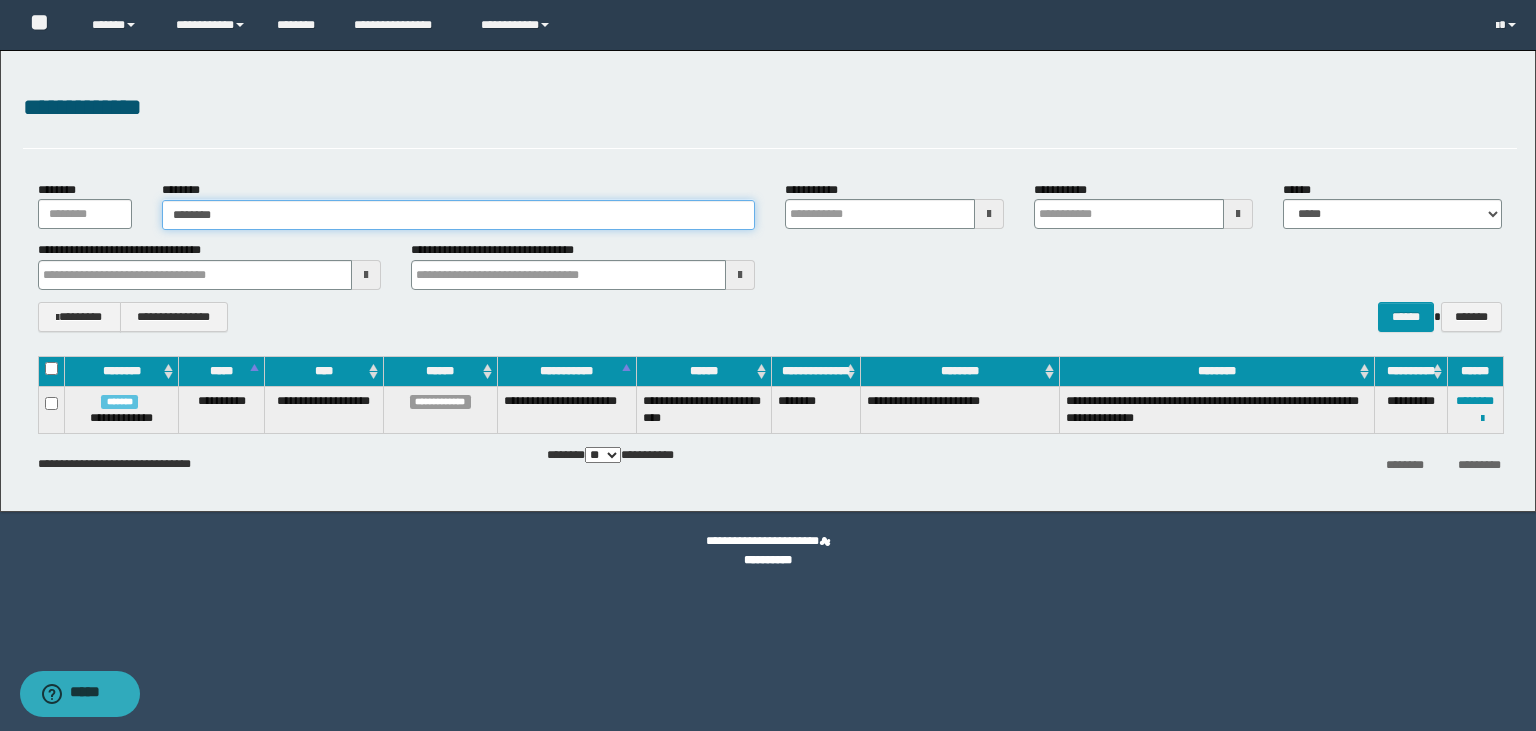 type on "********" 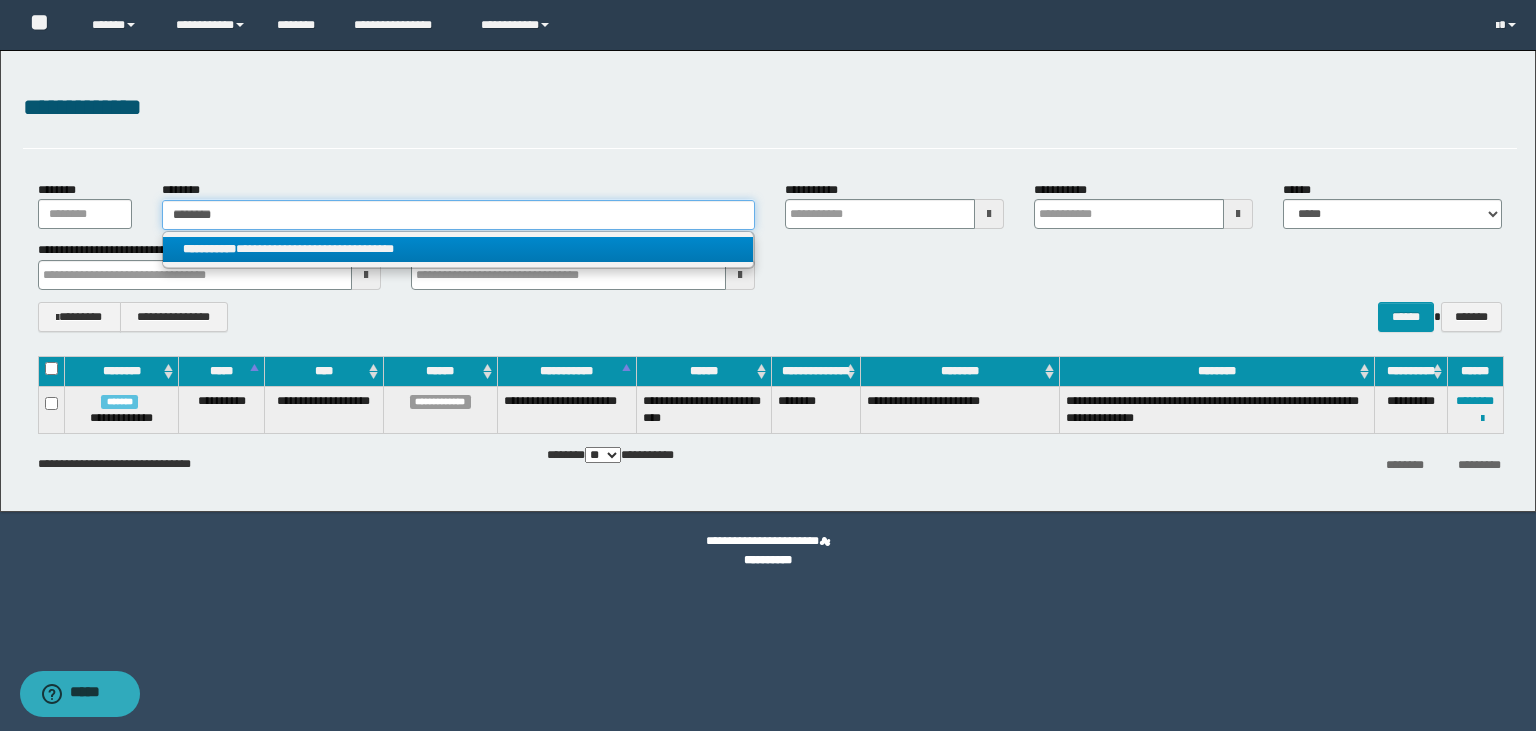 type on "********" 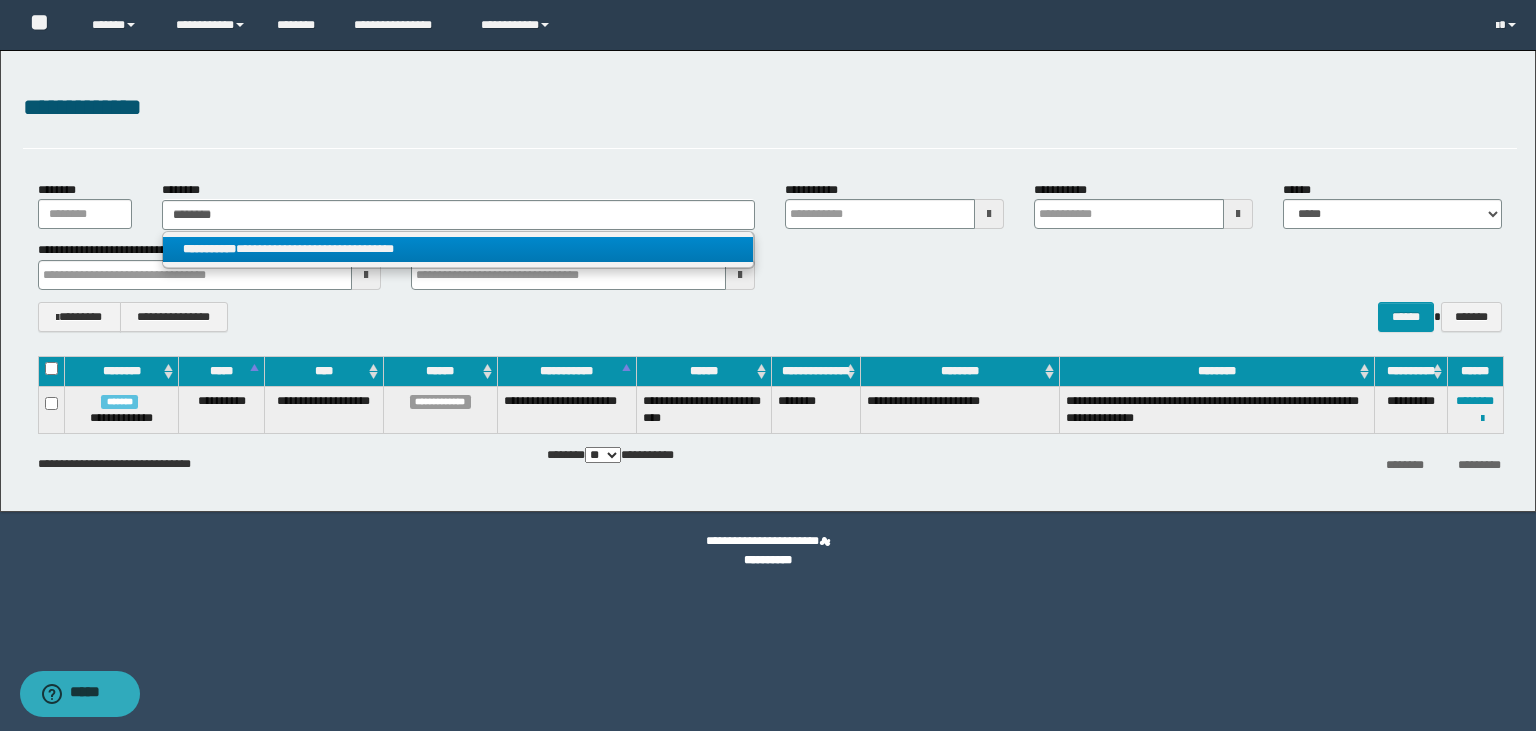 click on "**********" at bounding box center [458, 249] 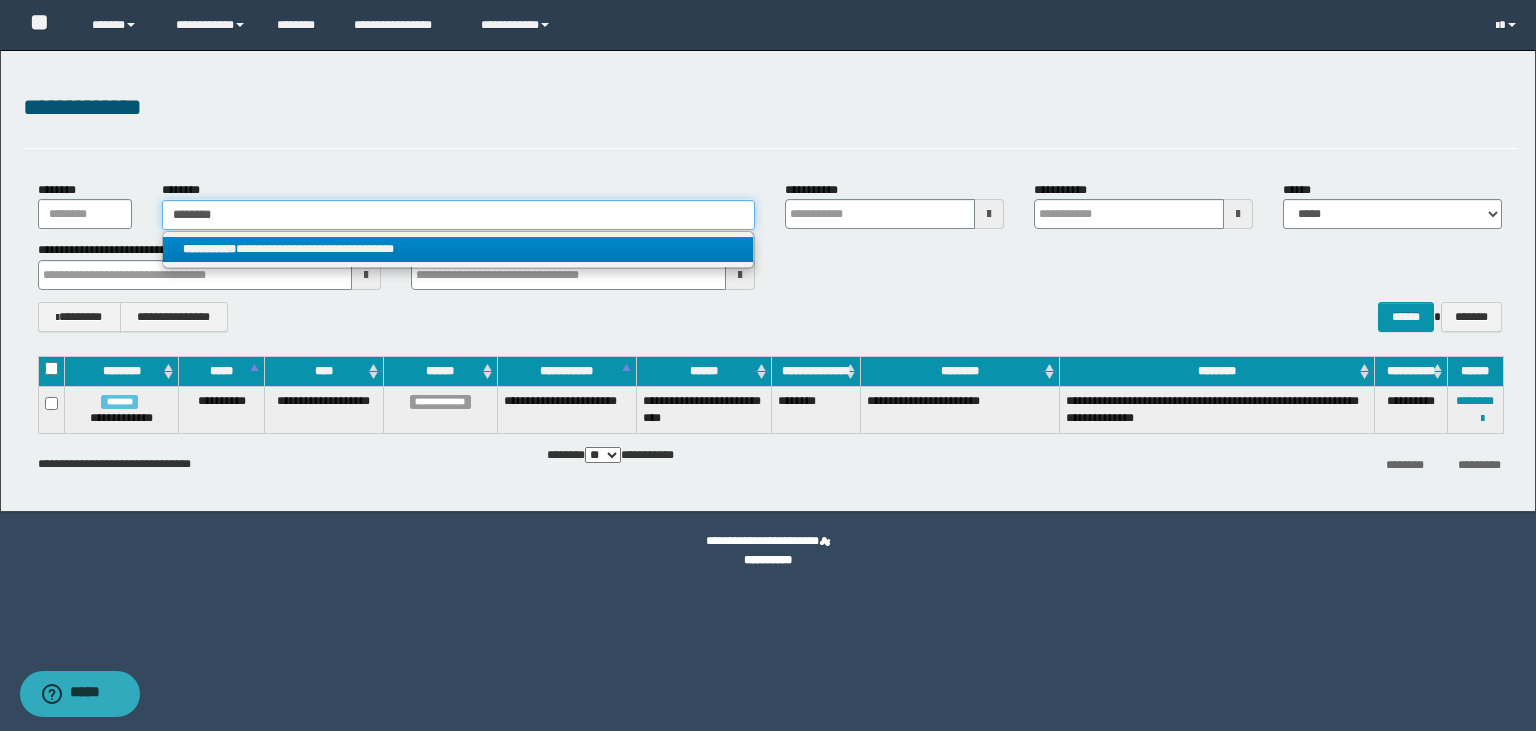 type 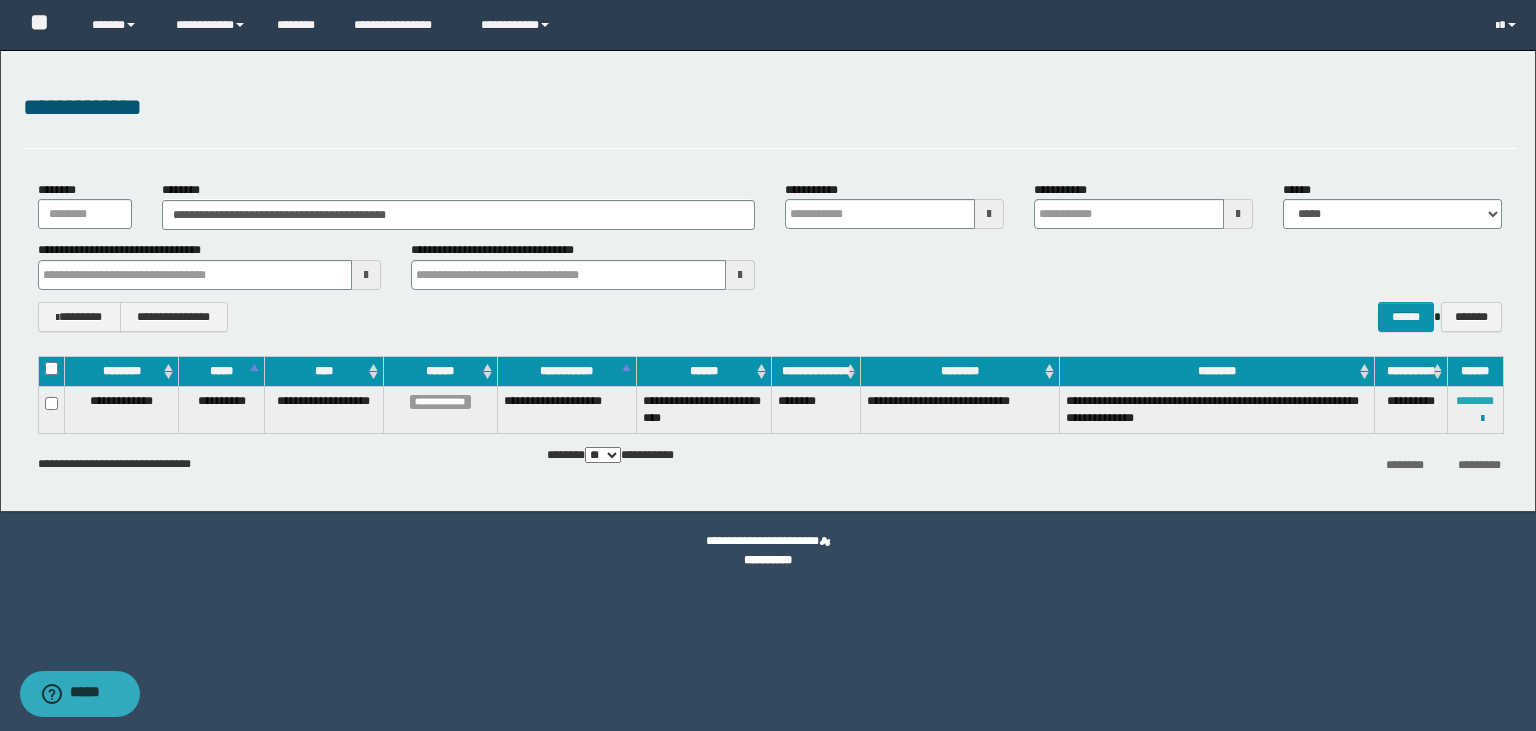 click on "********" at bounding box center (1475, 401) 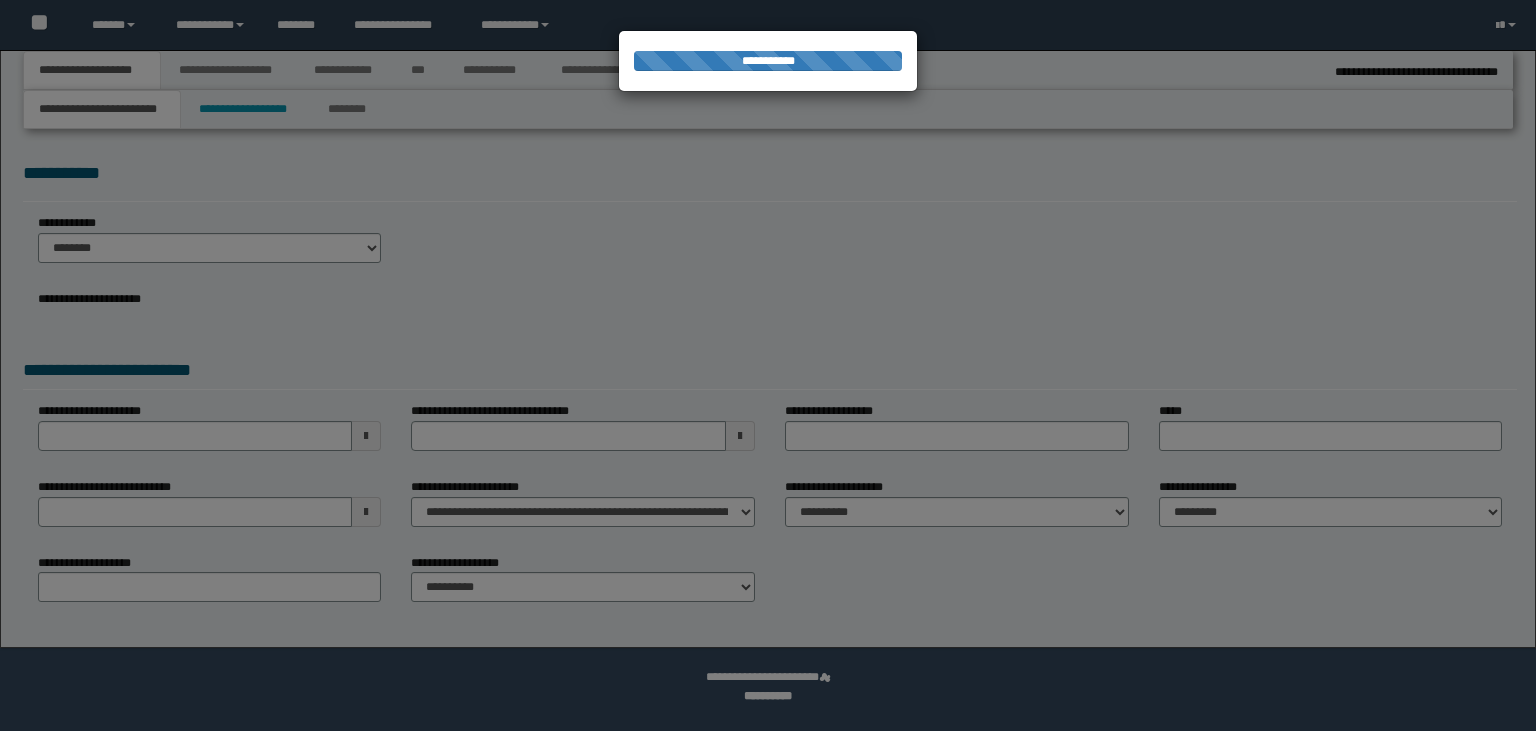scroll, scrollTop: 0, scrollLeft: 0, axis: both 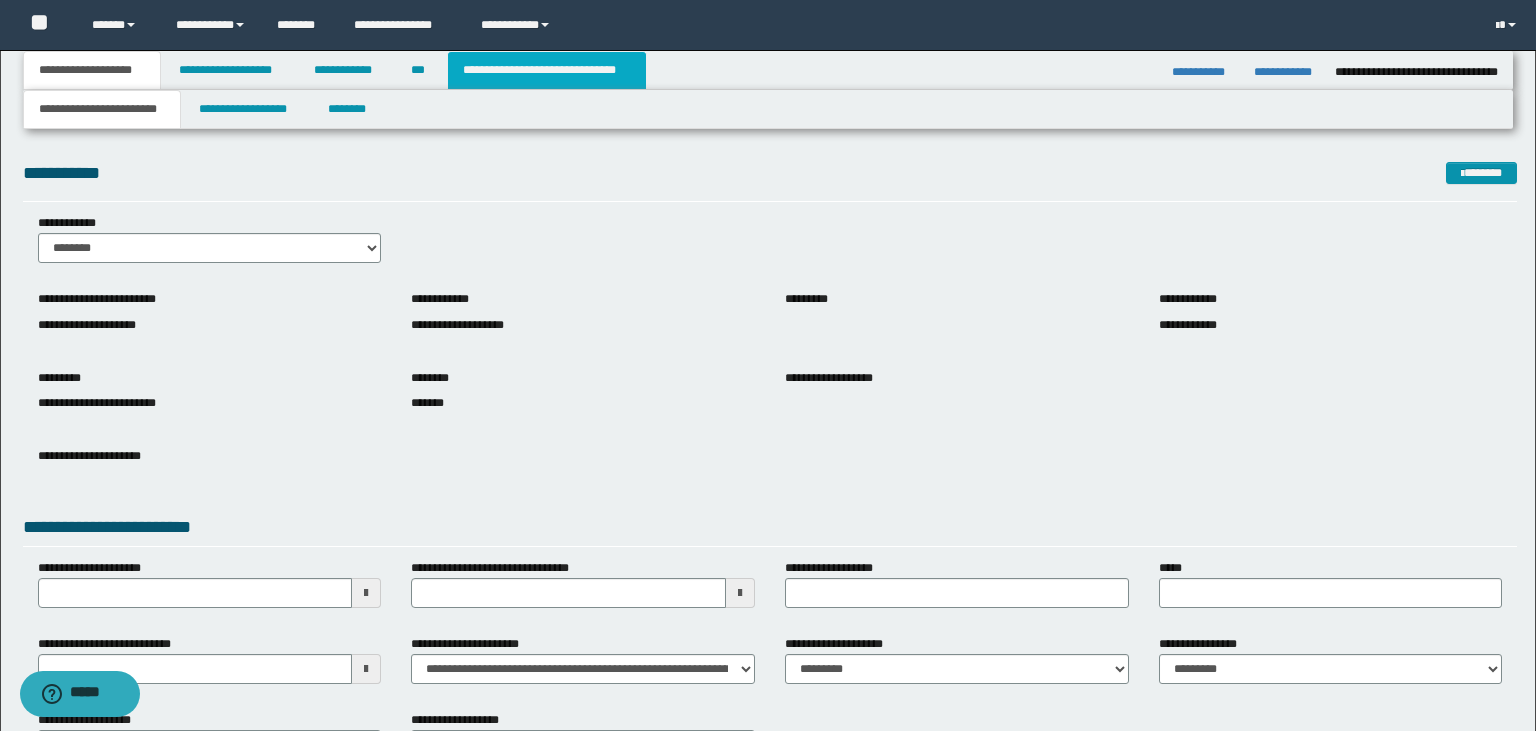 click on "**********" at bounding box center [547, 70] 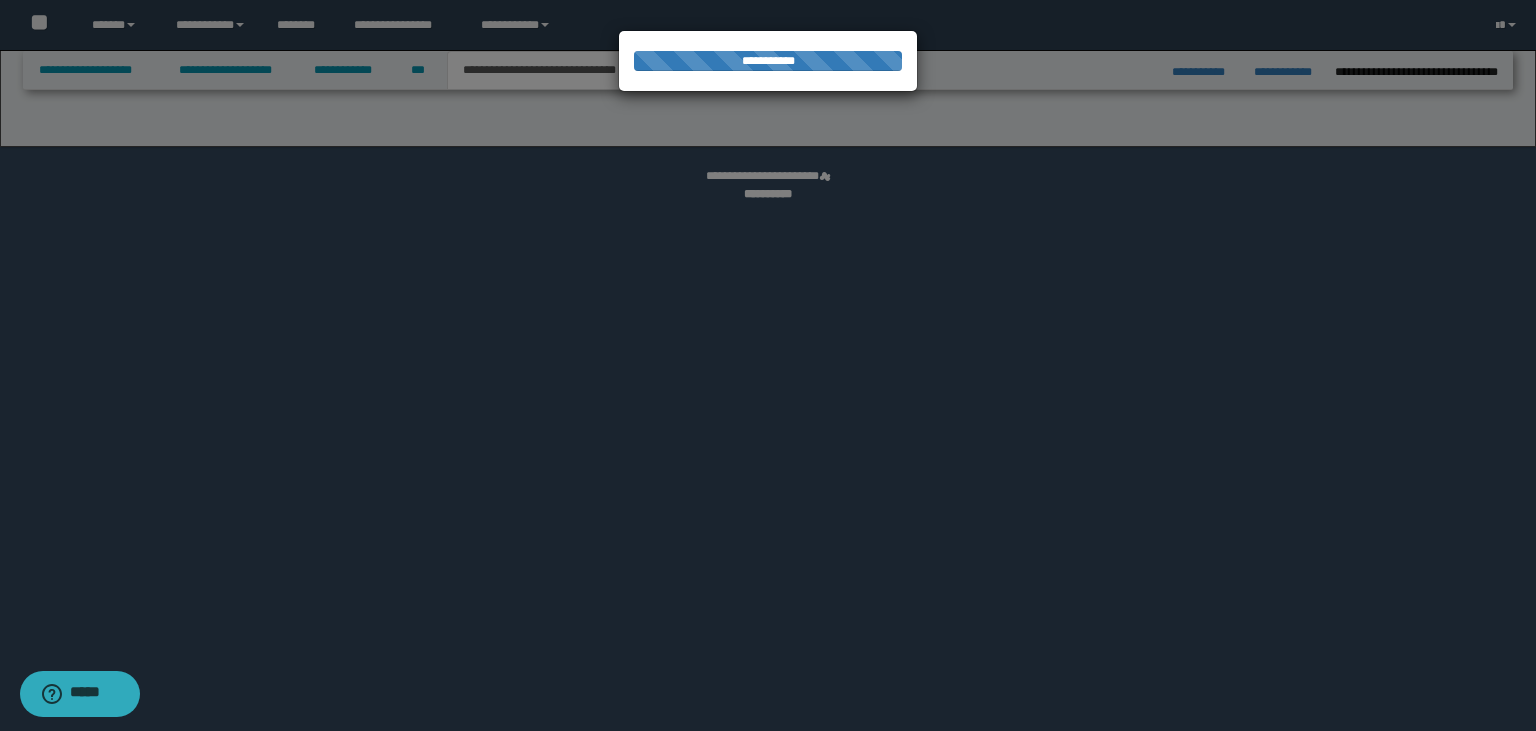 select on "*" 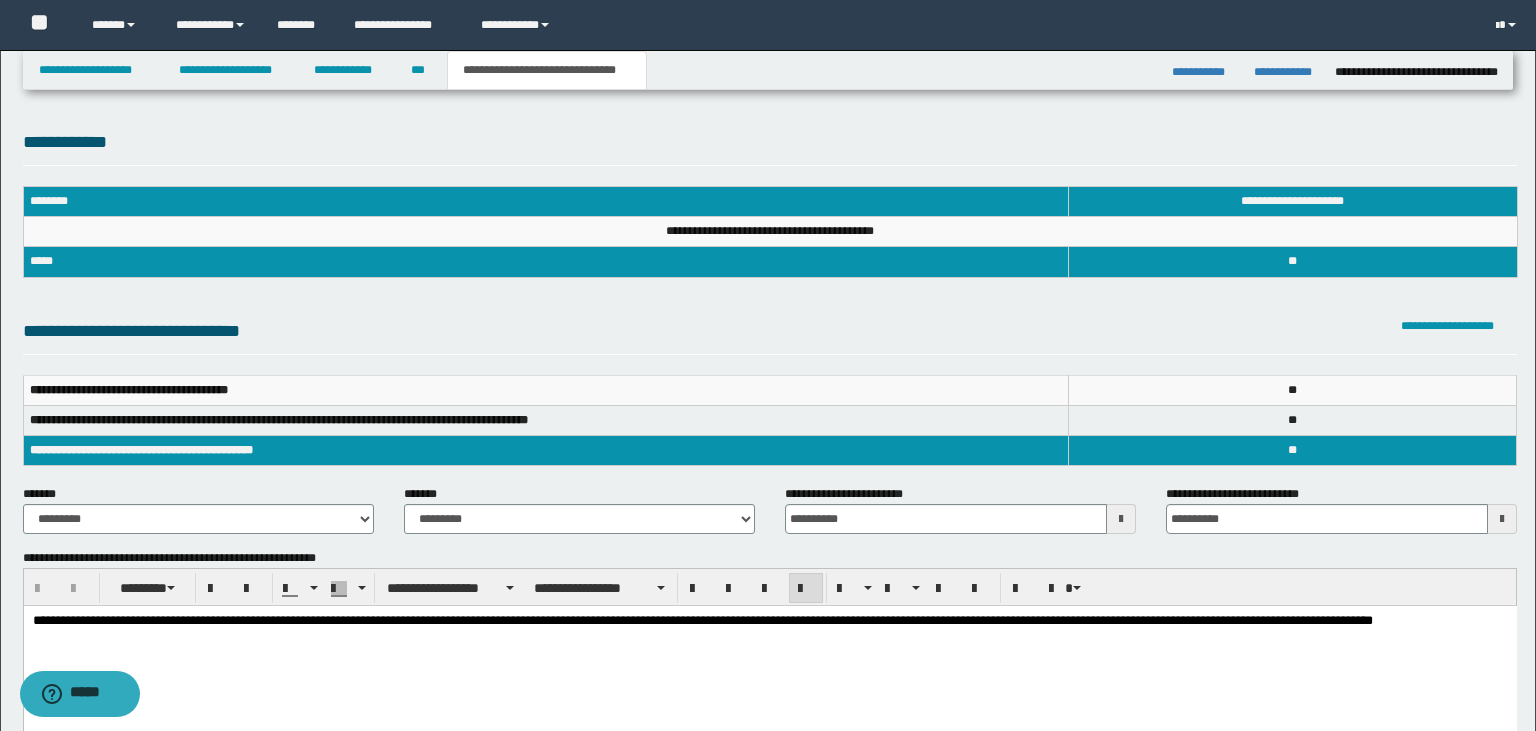 scroll, scrollTop: 0, scrollLeft: 0, axis: both 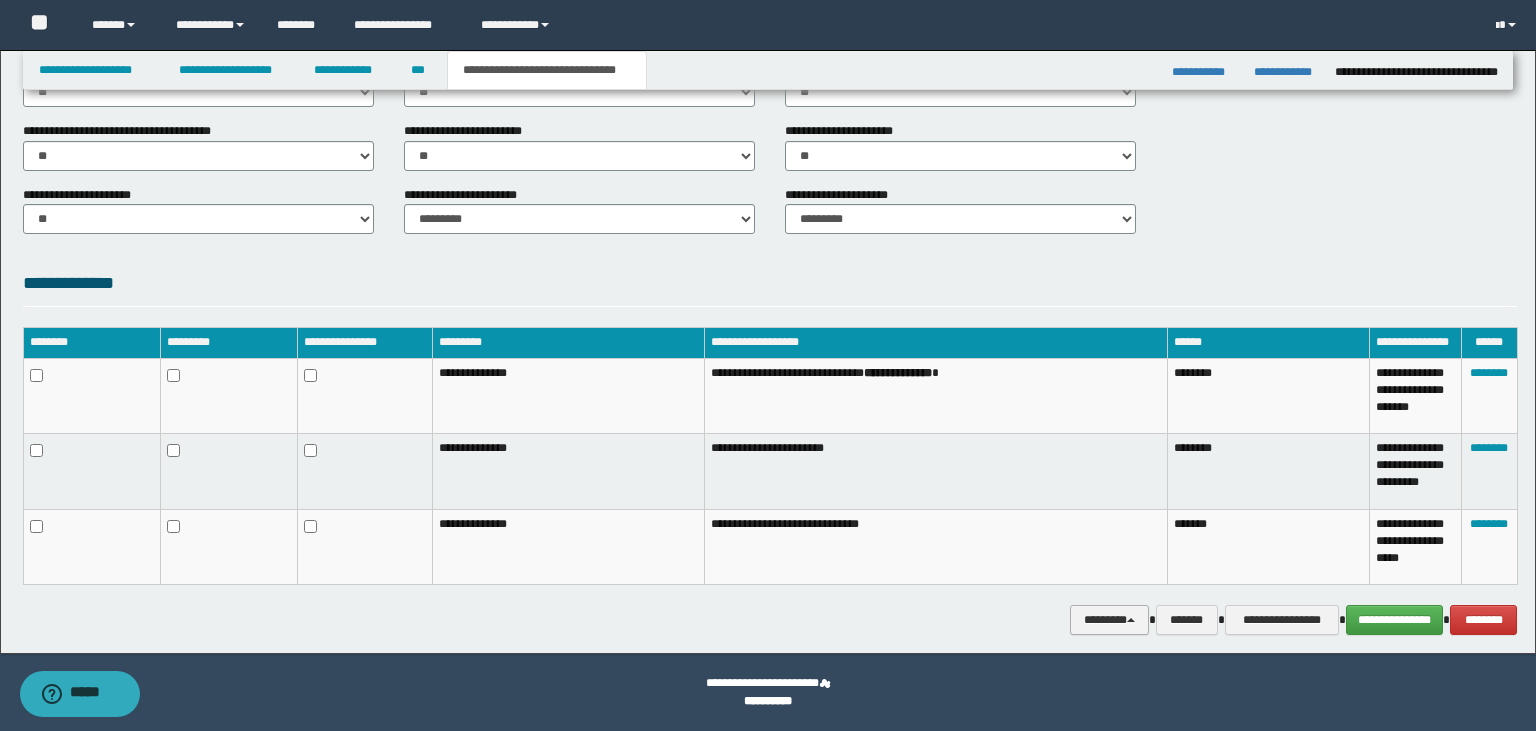 click on "********" at bounding box center (1109, 620) 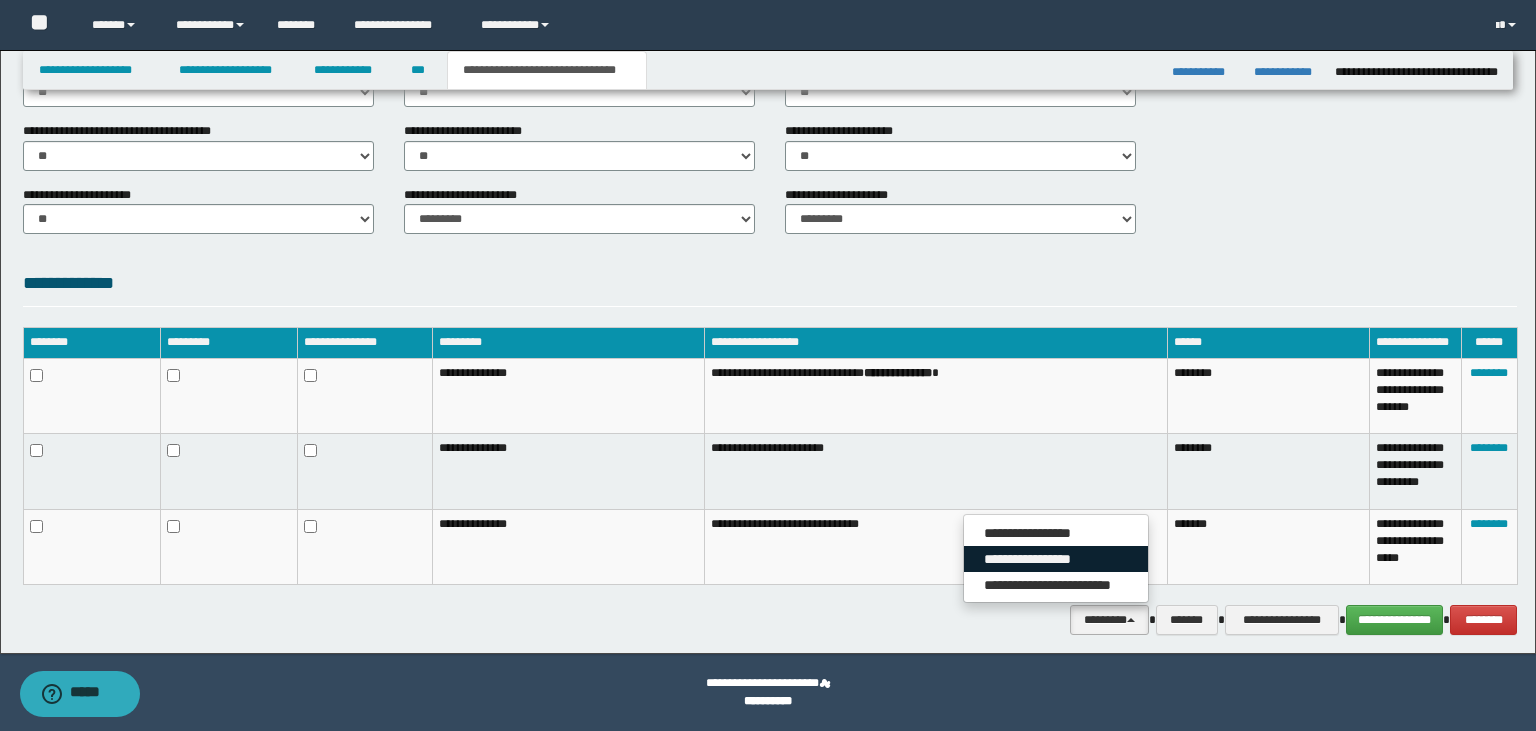 click on "**********" at bounding box center [1056, 559] 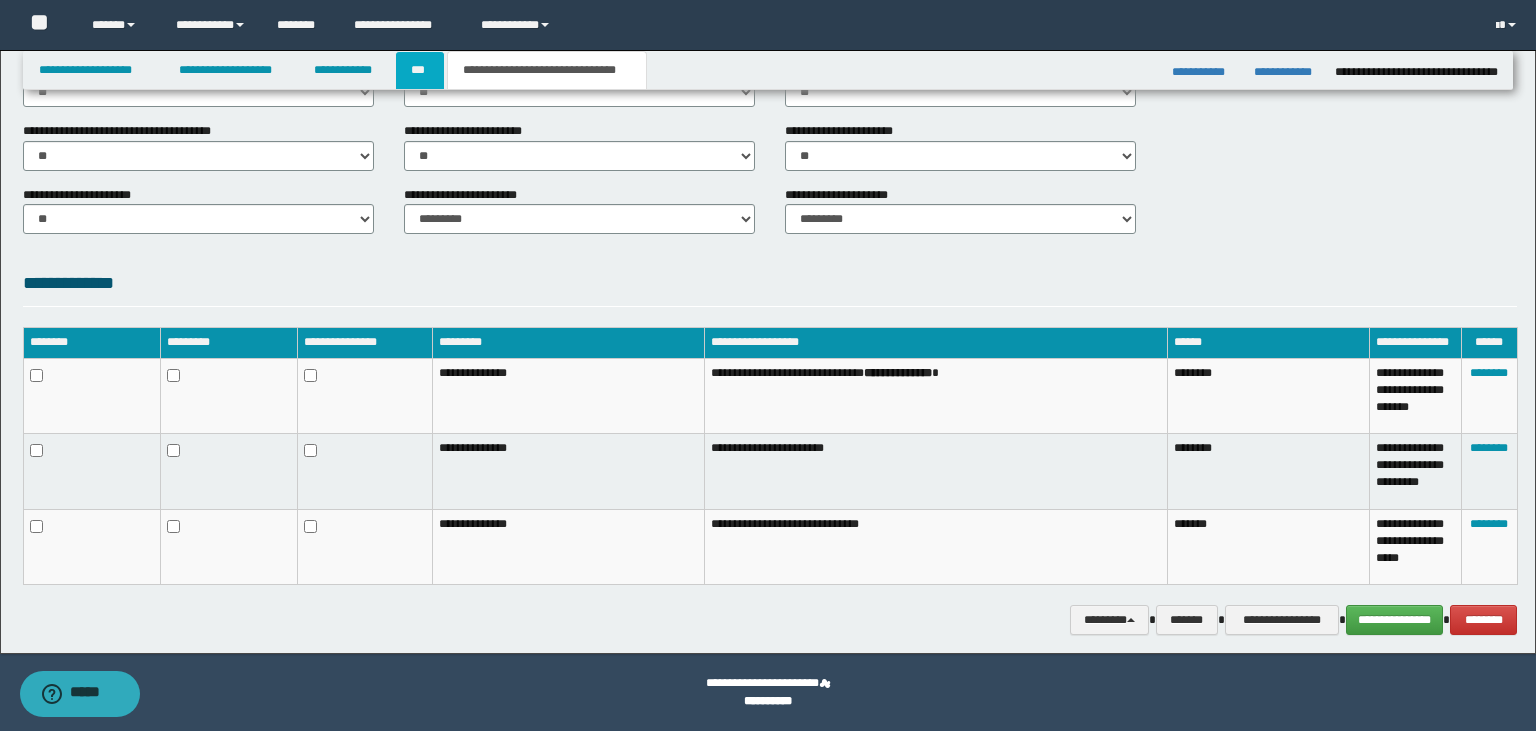 click on "***" at bounding box center (419, 70) 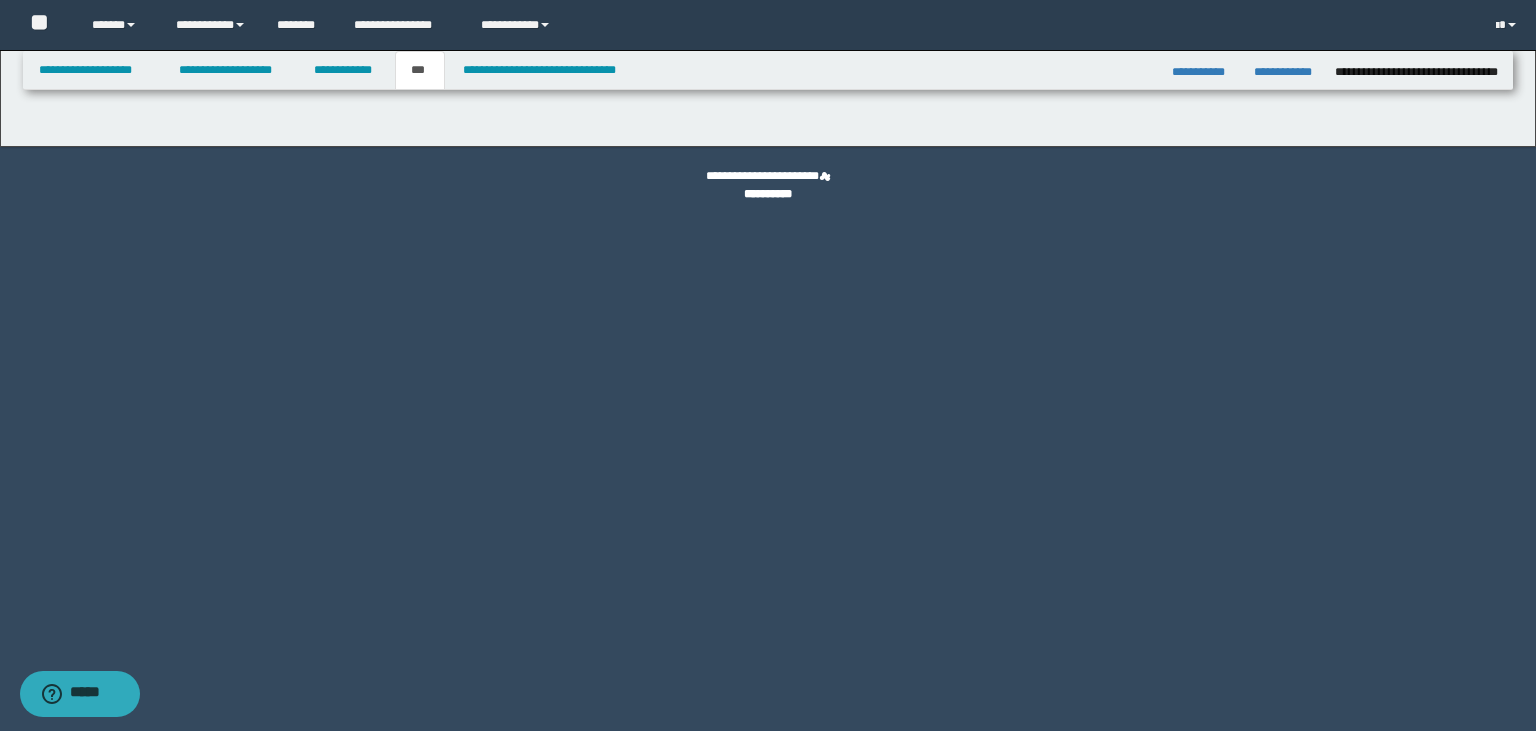 scroll, scrollTop: 0, scrollLeft: 0, axis: both 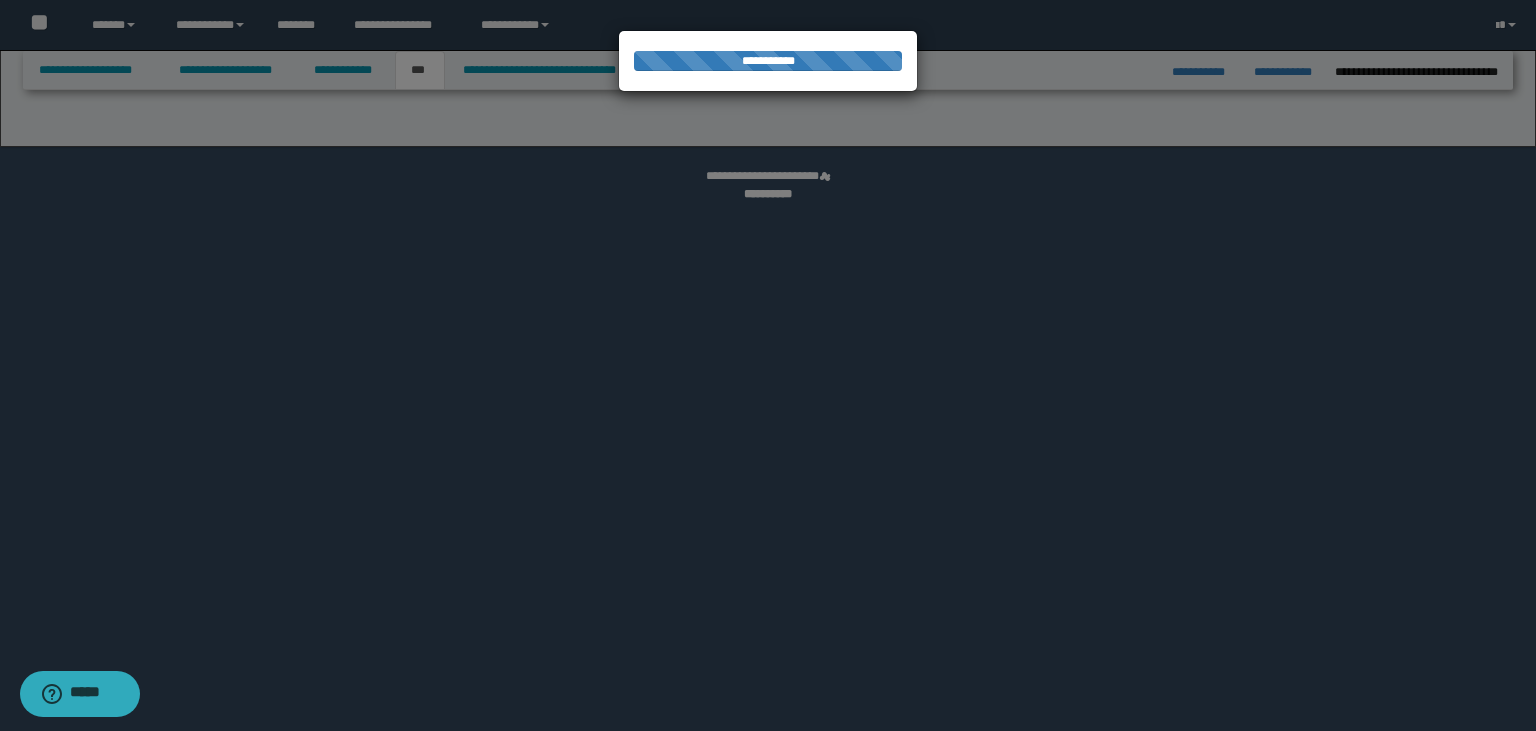 select on "**" 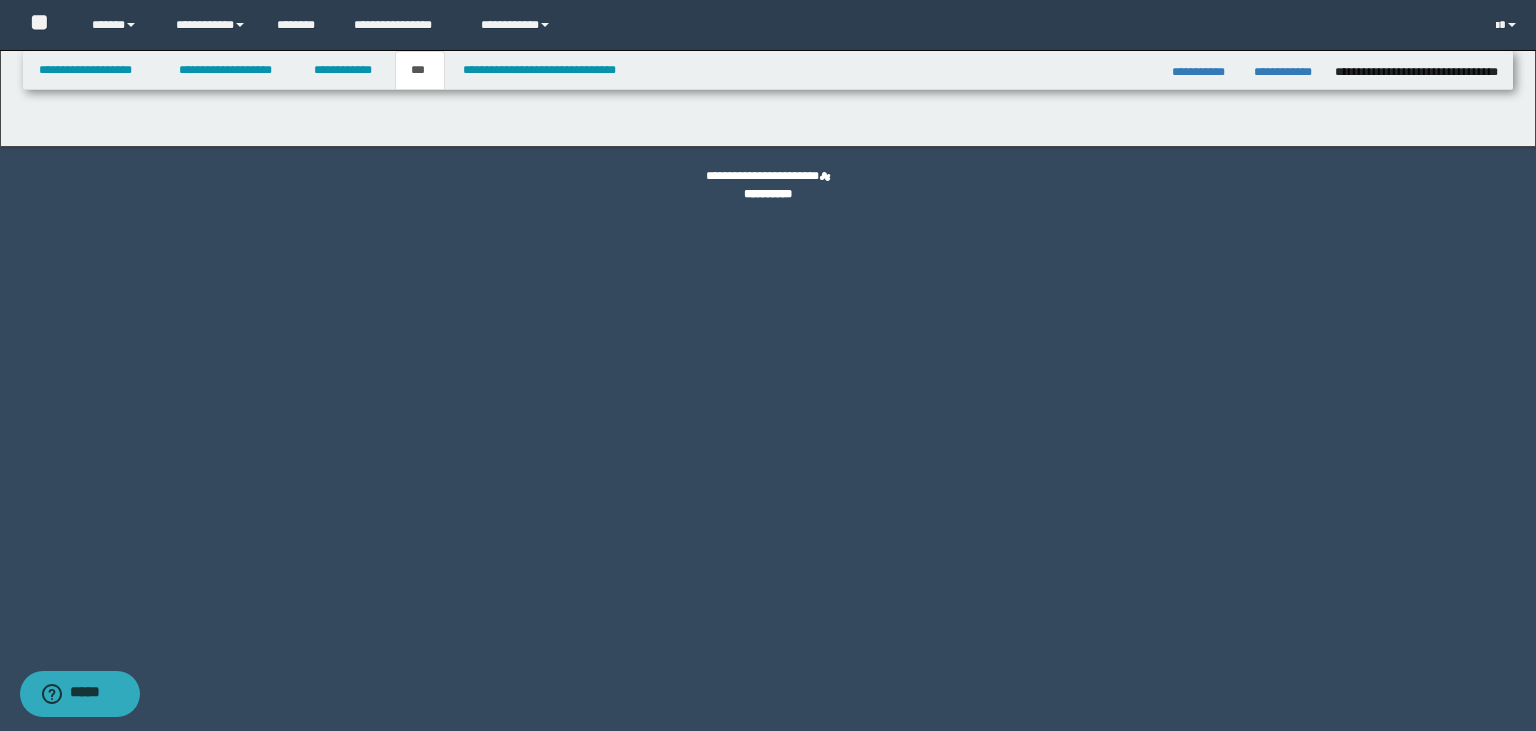 select on "***" 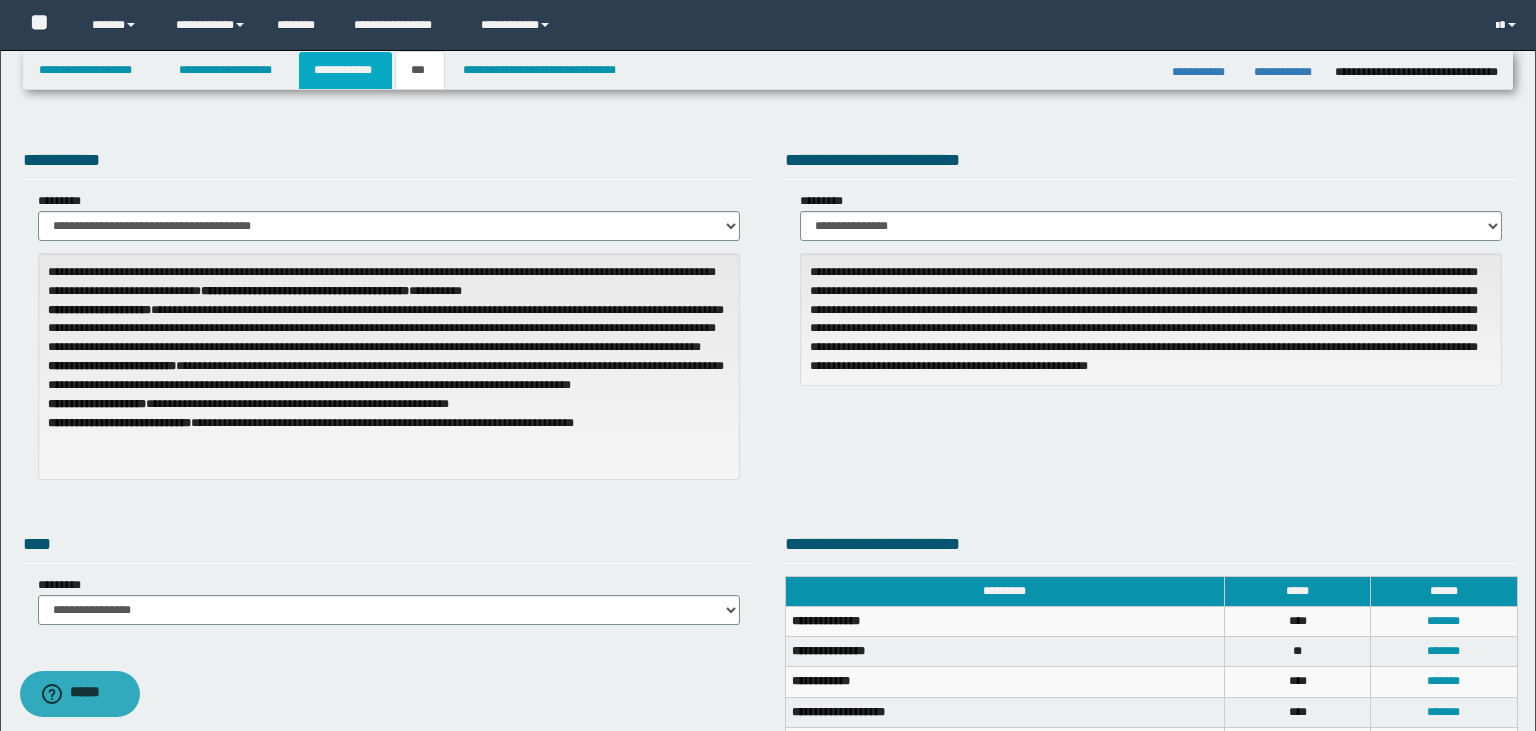 click on "**********" at bounding box center [346, 70] 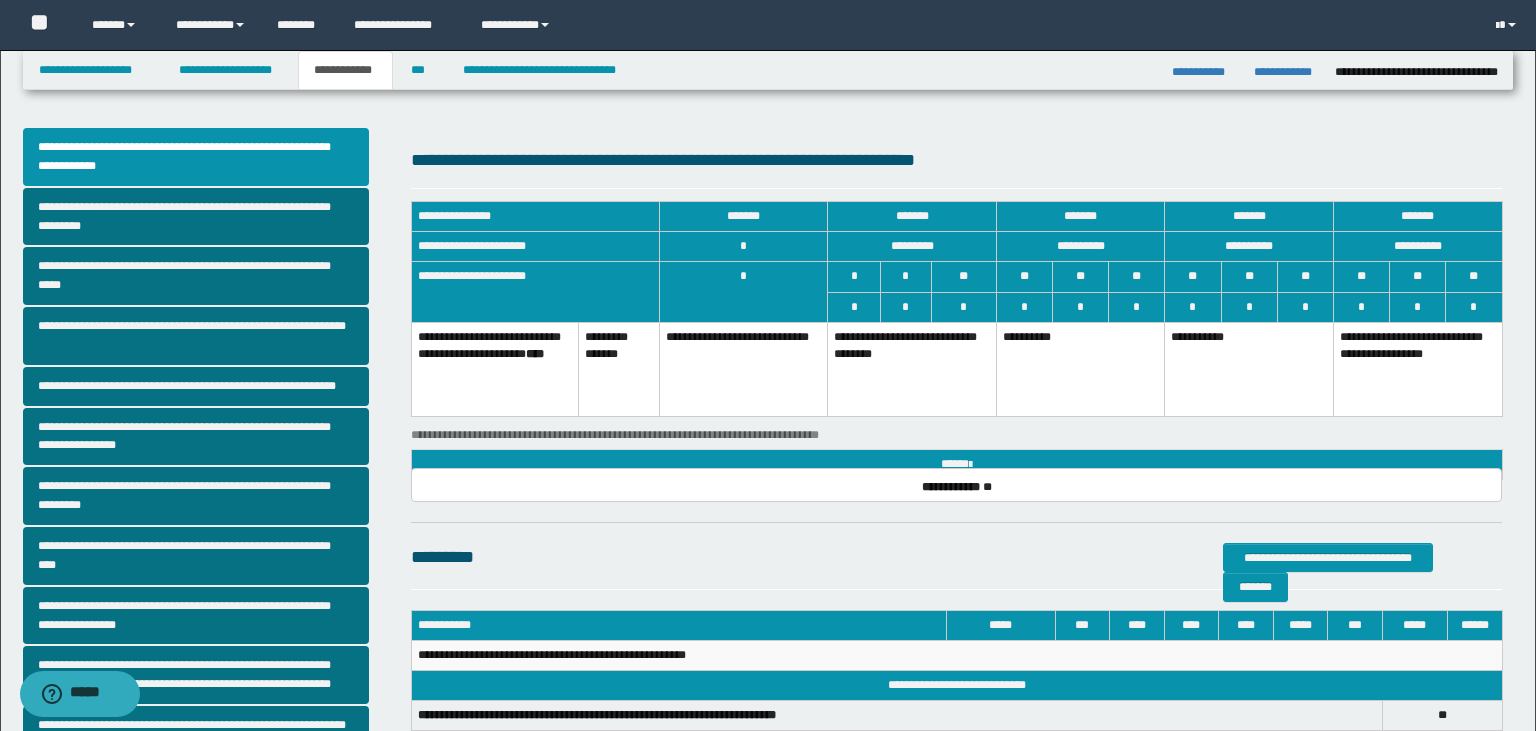 scroll, scrollTop: 380, scrollLeft: 0, axis: vertical 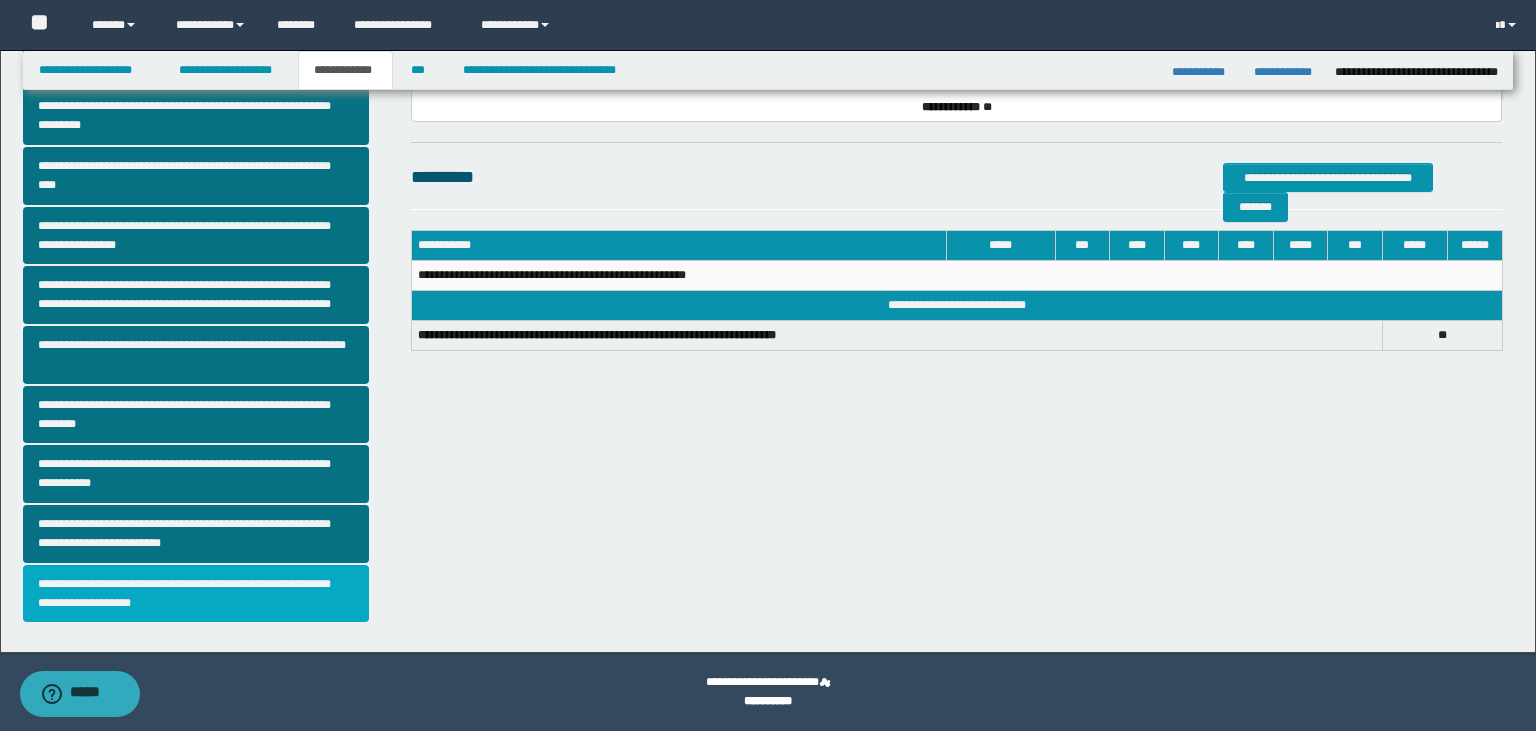 click on "**********" at bounding box center (196, 594) 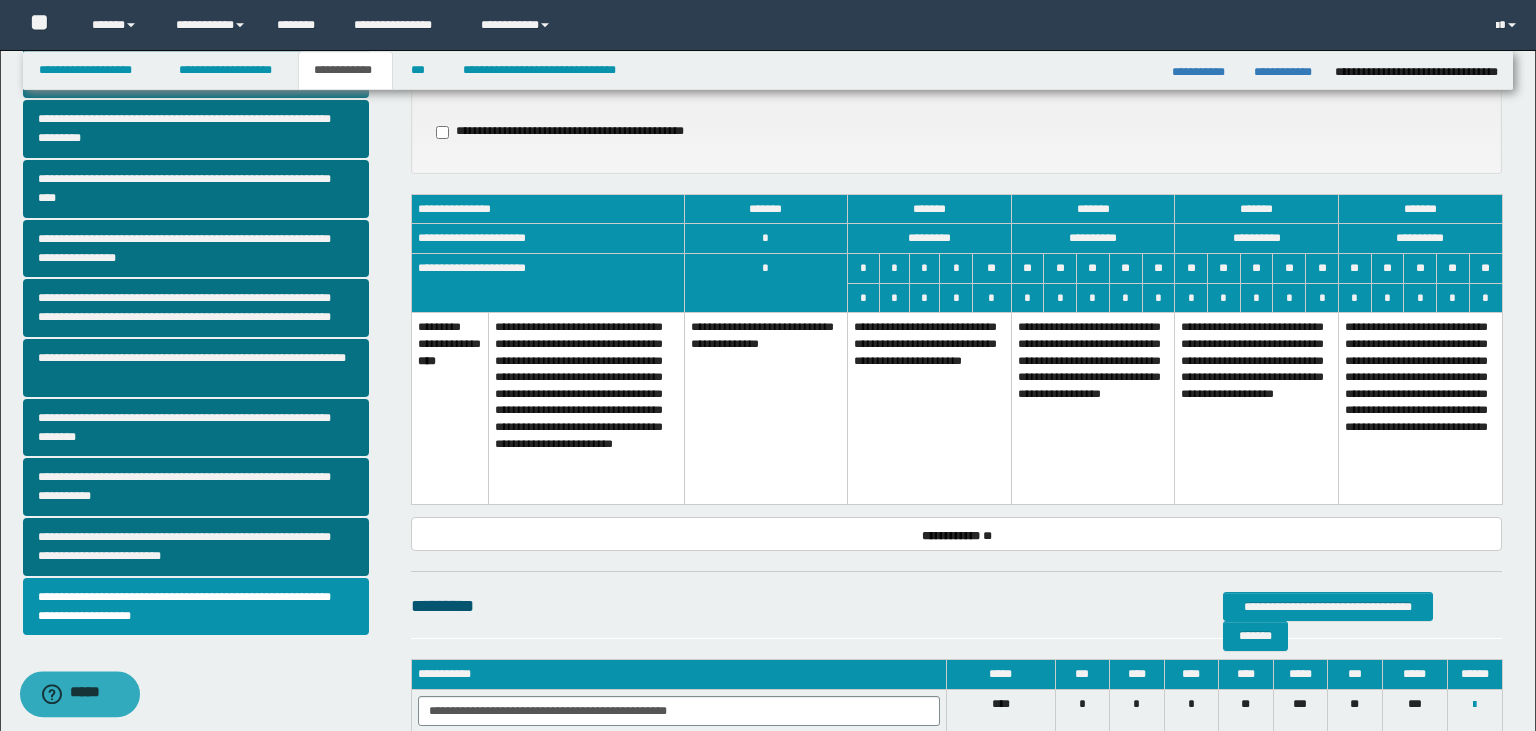 scroll, scrollTop: 376, scrollLeft: 0, axis: vertical 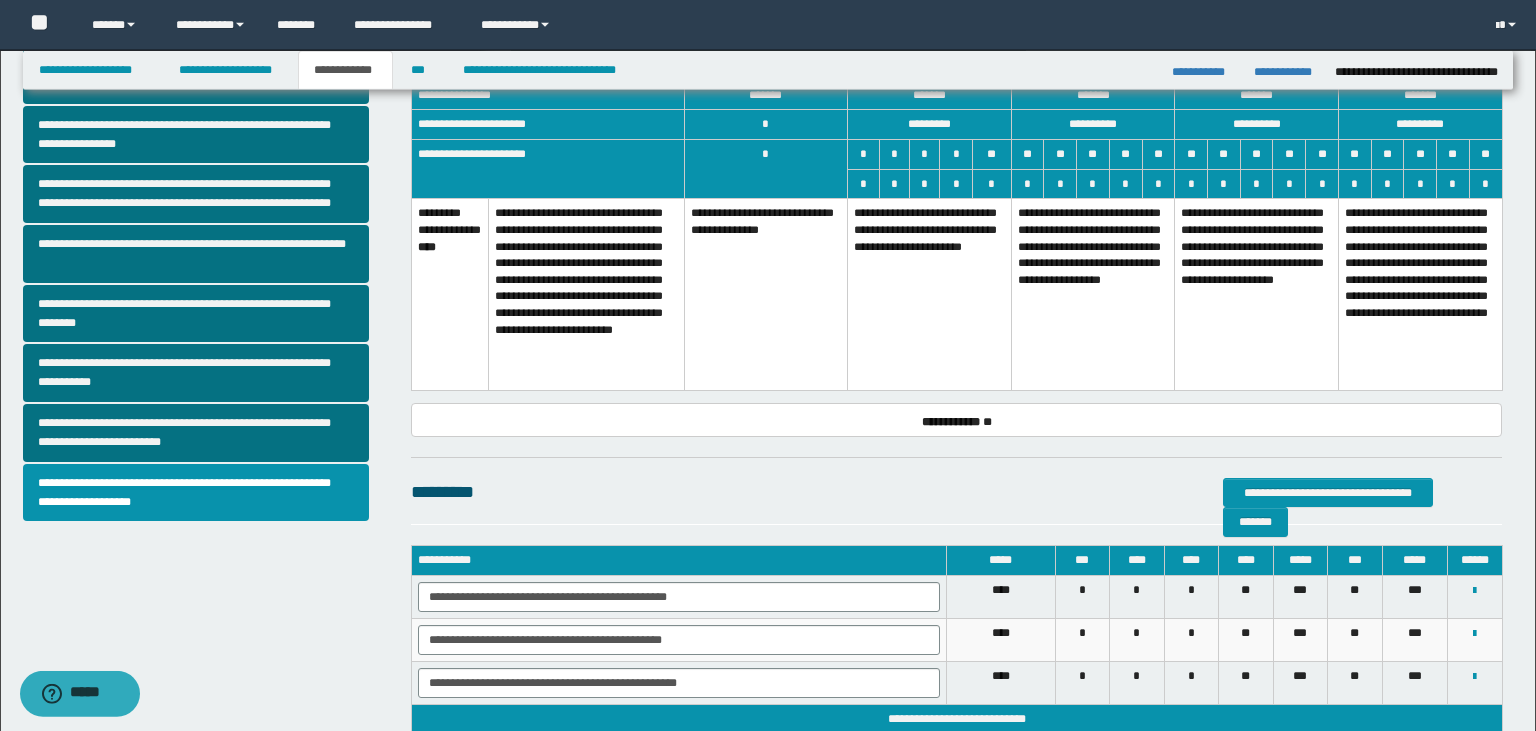 click on "**********" at bounding box center [1257, 295] 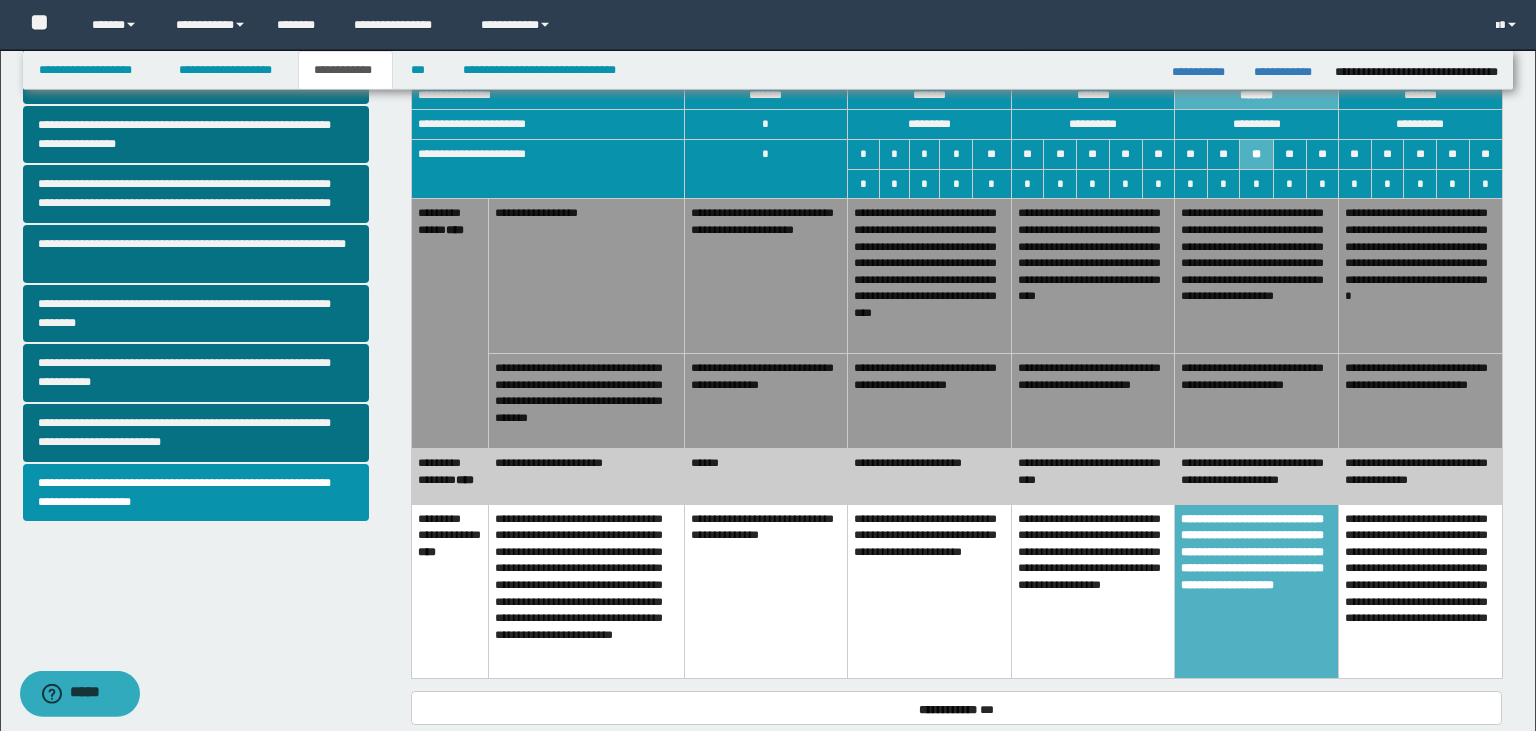 click on "**********" at bounding box center [1257, 476] 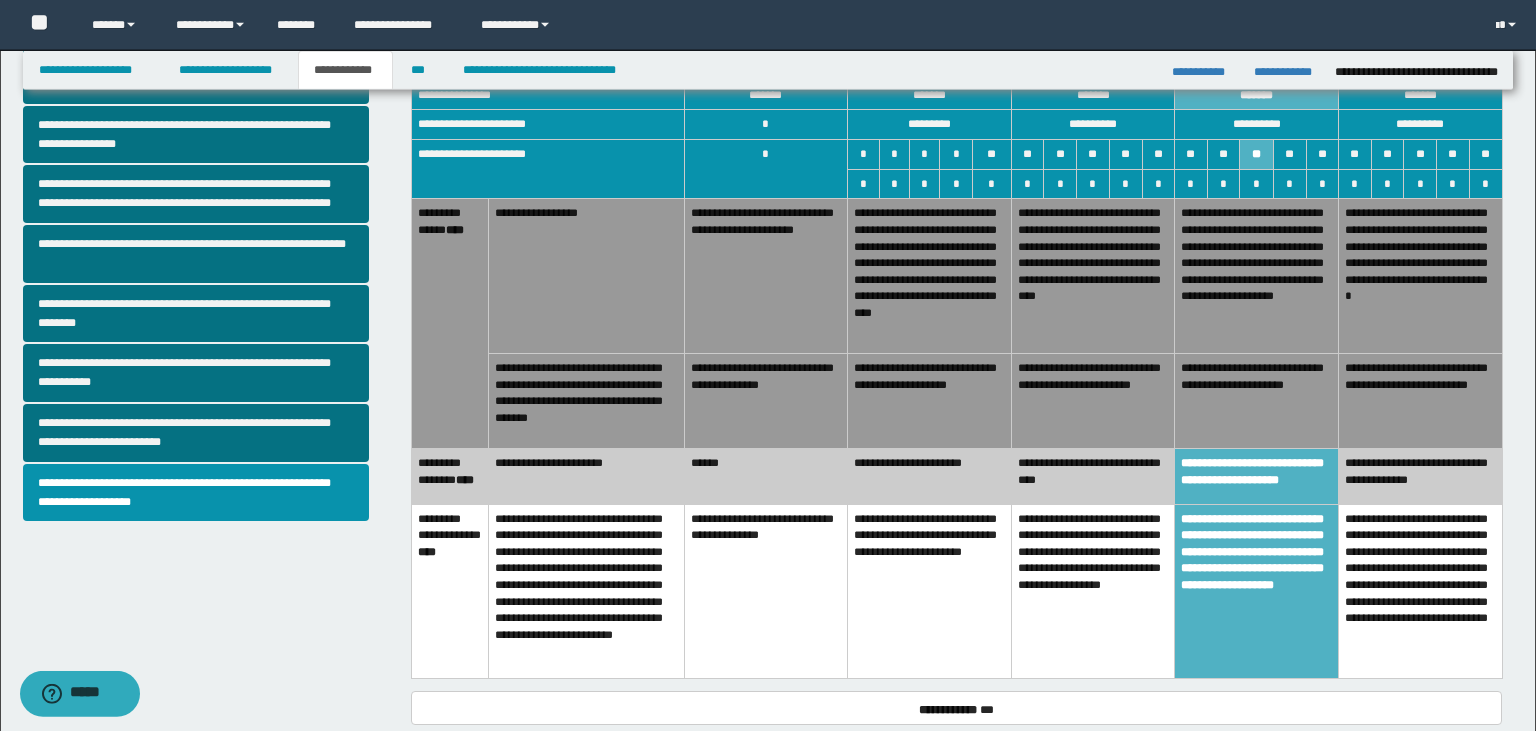 click on "**********" at bounding box center [1420, 401] 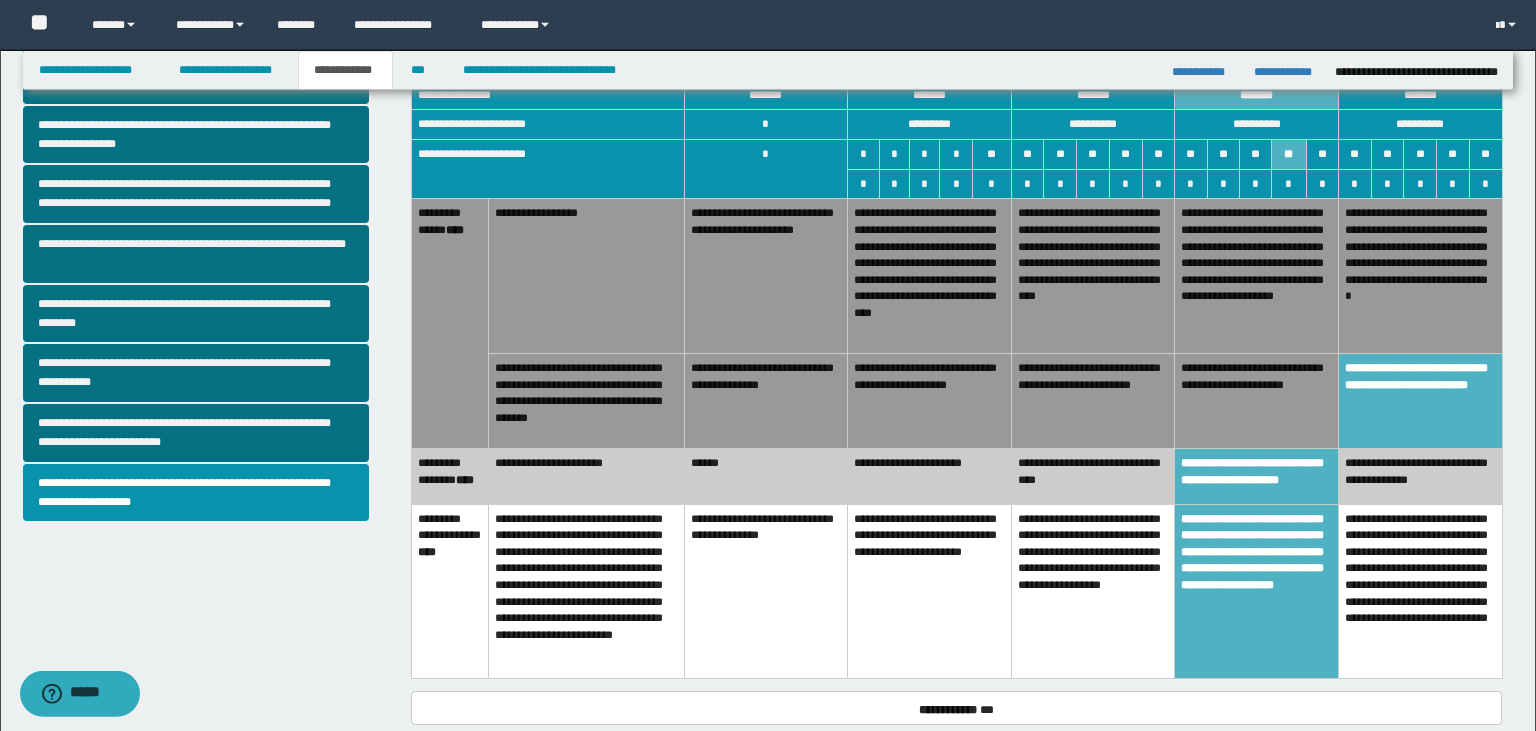 click on "**********" at bounding box center (1420, 276) 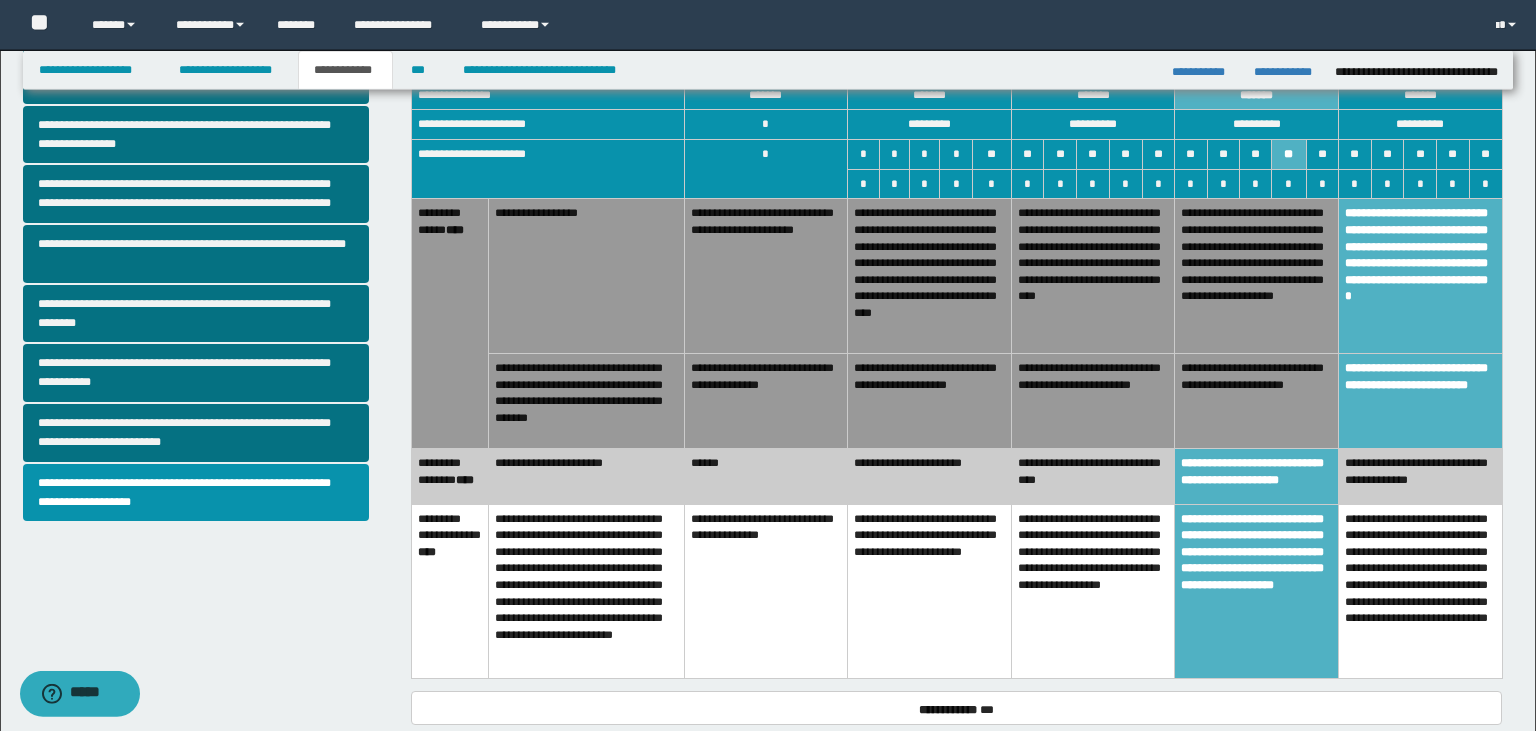 click on "**********" at bounding box center (1257, 276) 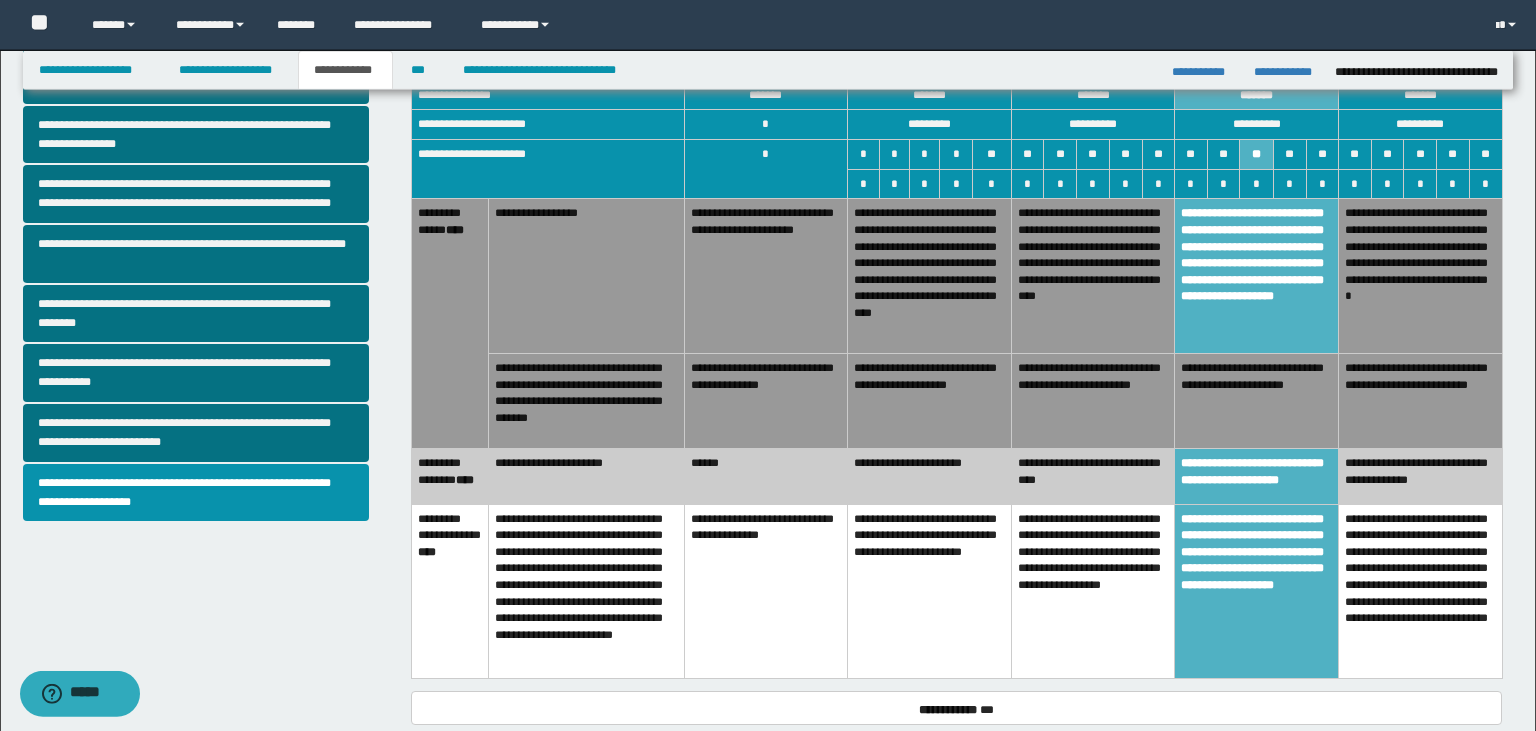 click on "**********" at bounding box center (1420, 401) 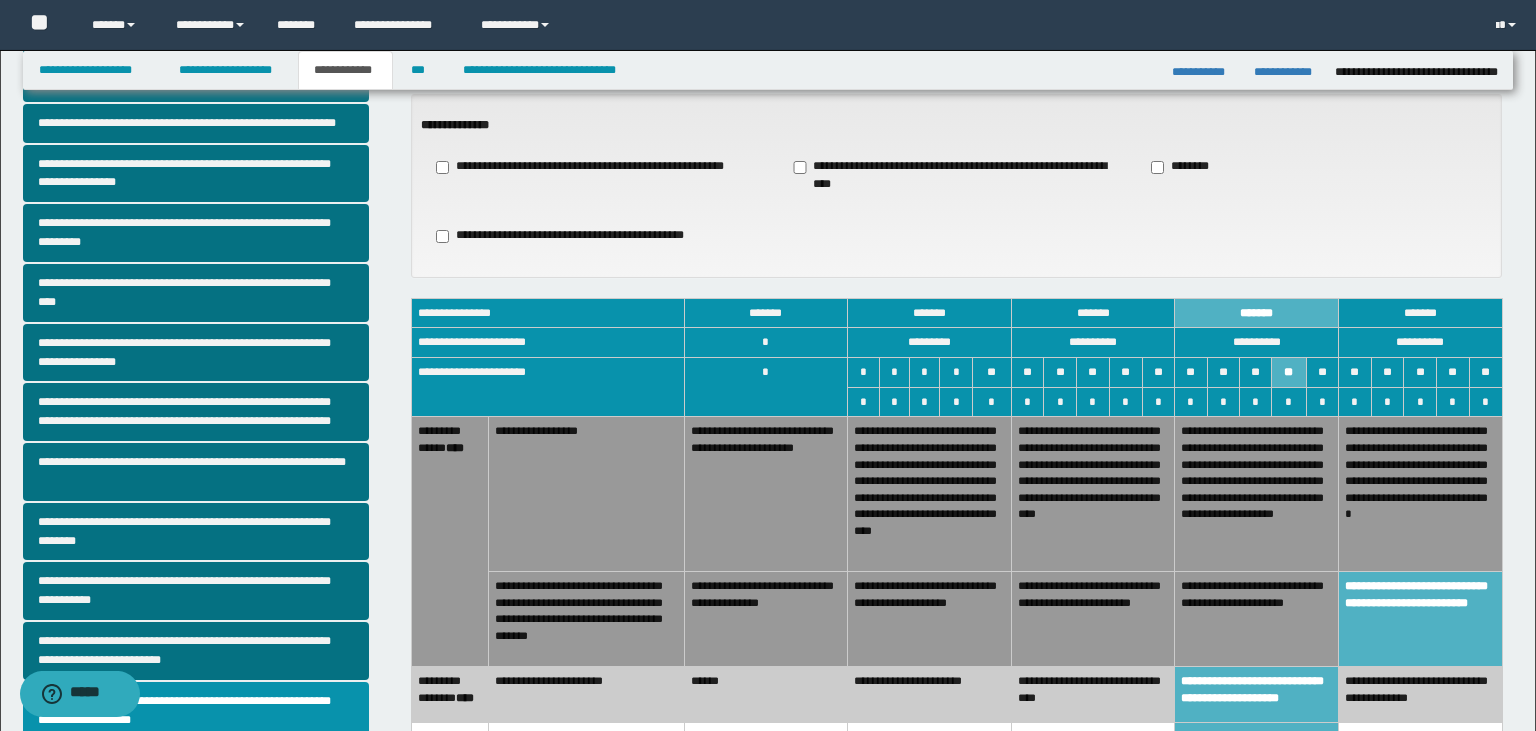 scroll, scrollTop: 253, scrollLeft: 0, axis: vertical 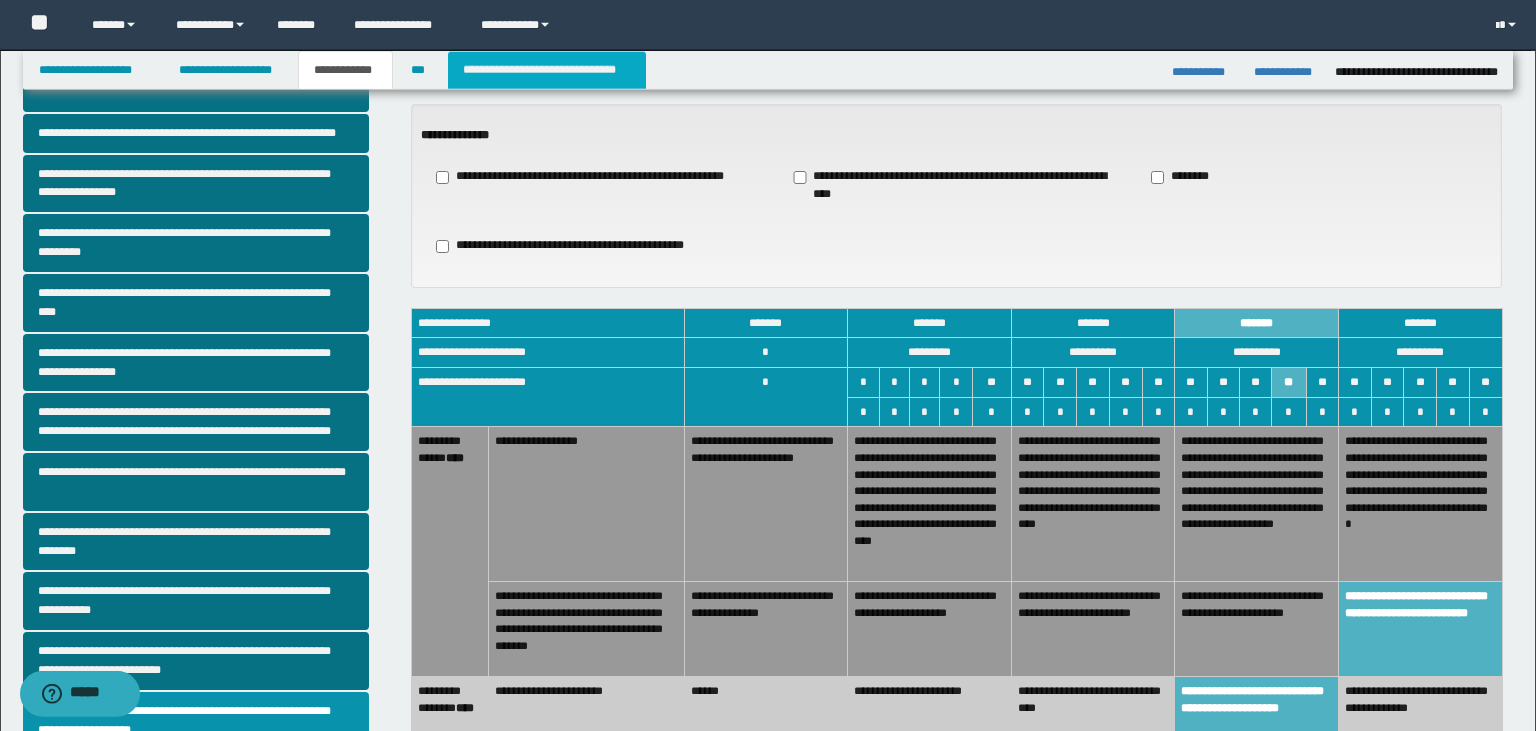 click on "**********" at bounding box center [547, 70] 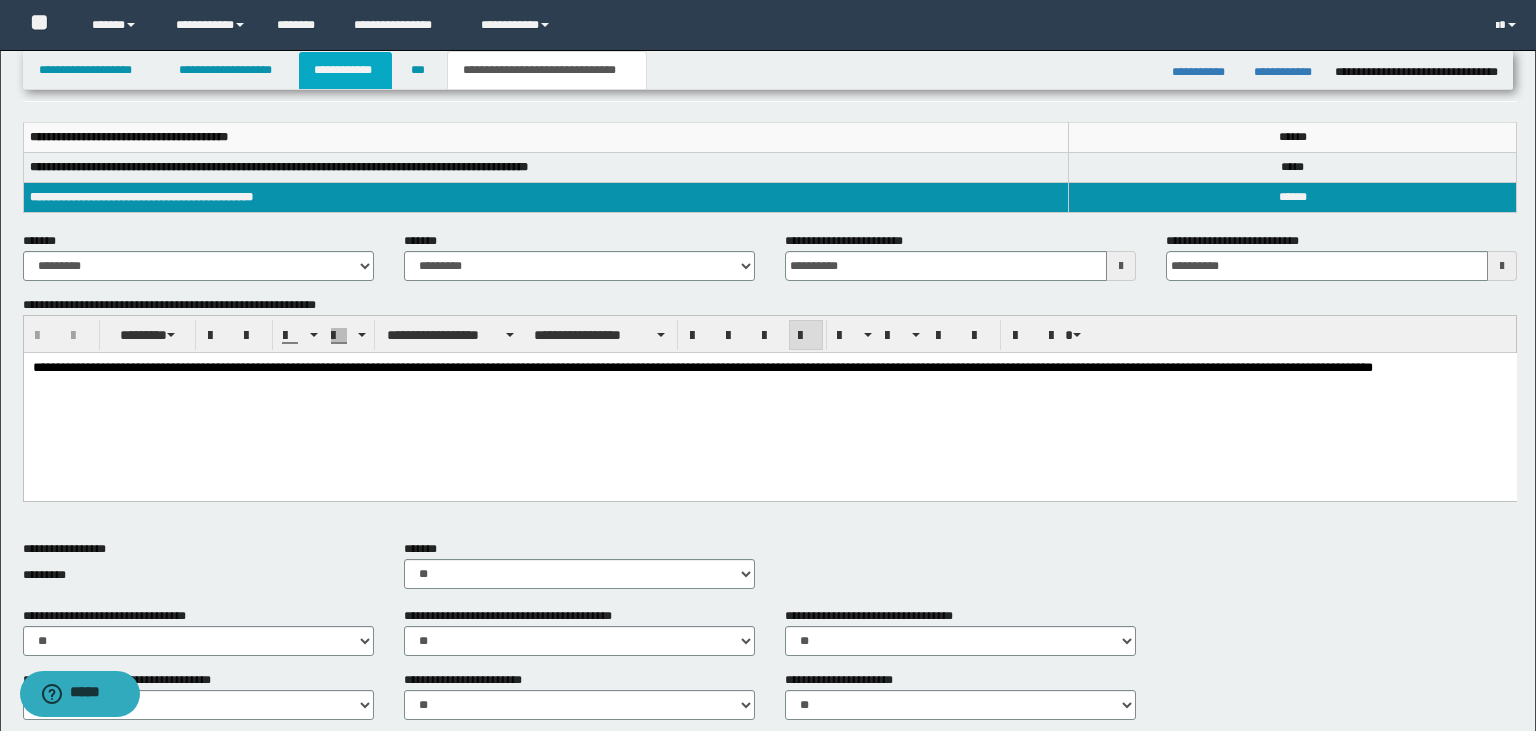click on "**********" at bounding box center (346, 70) 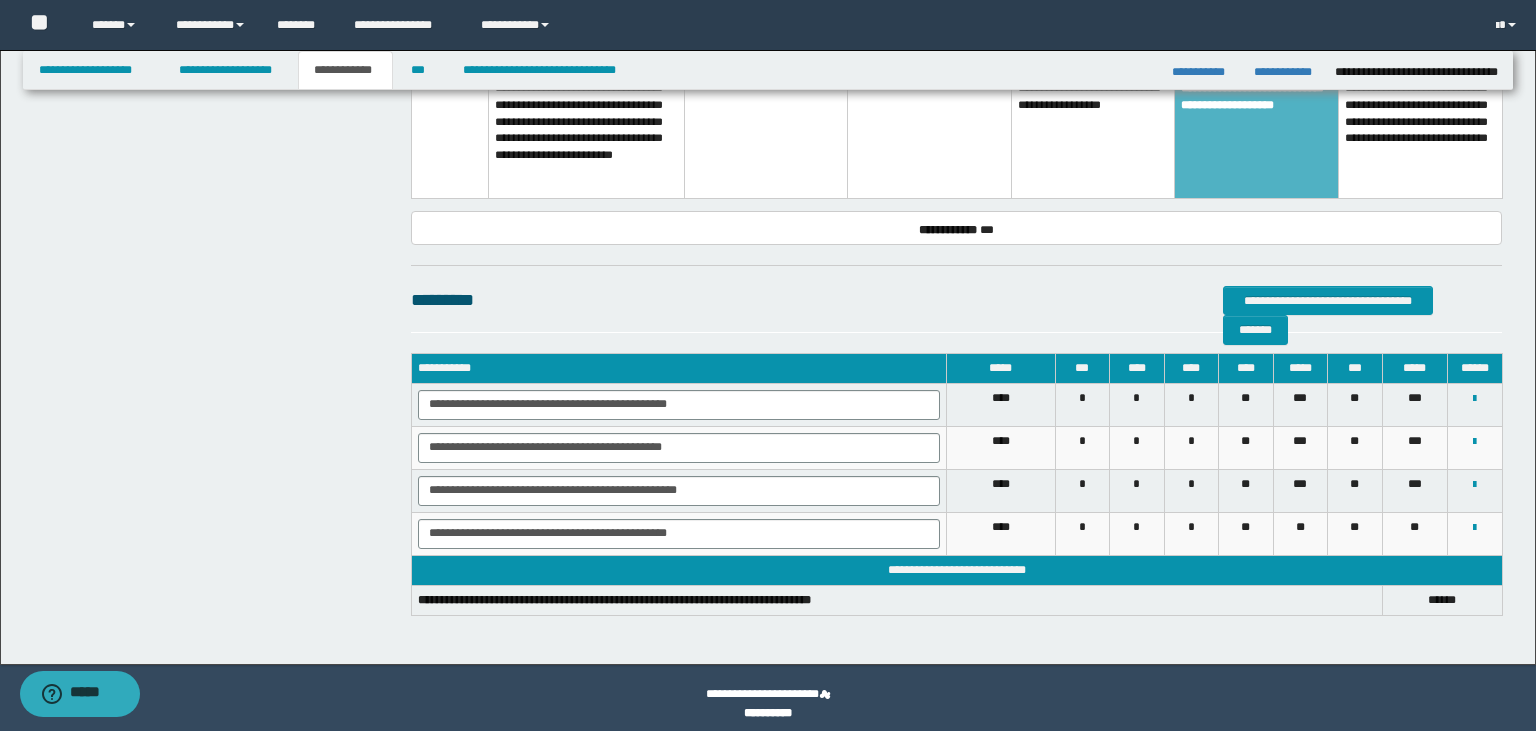 scroll, scrollTop: 960, scrollLeft: 0, axis: vertical 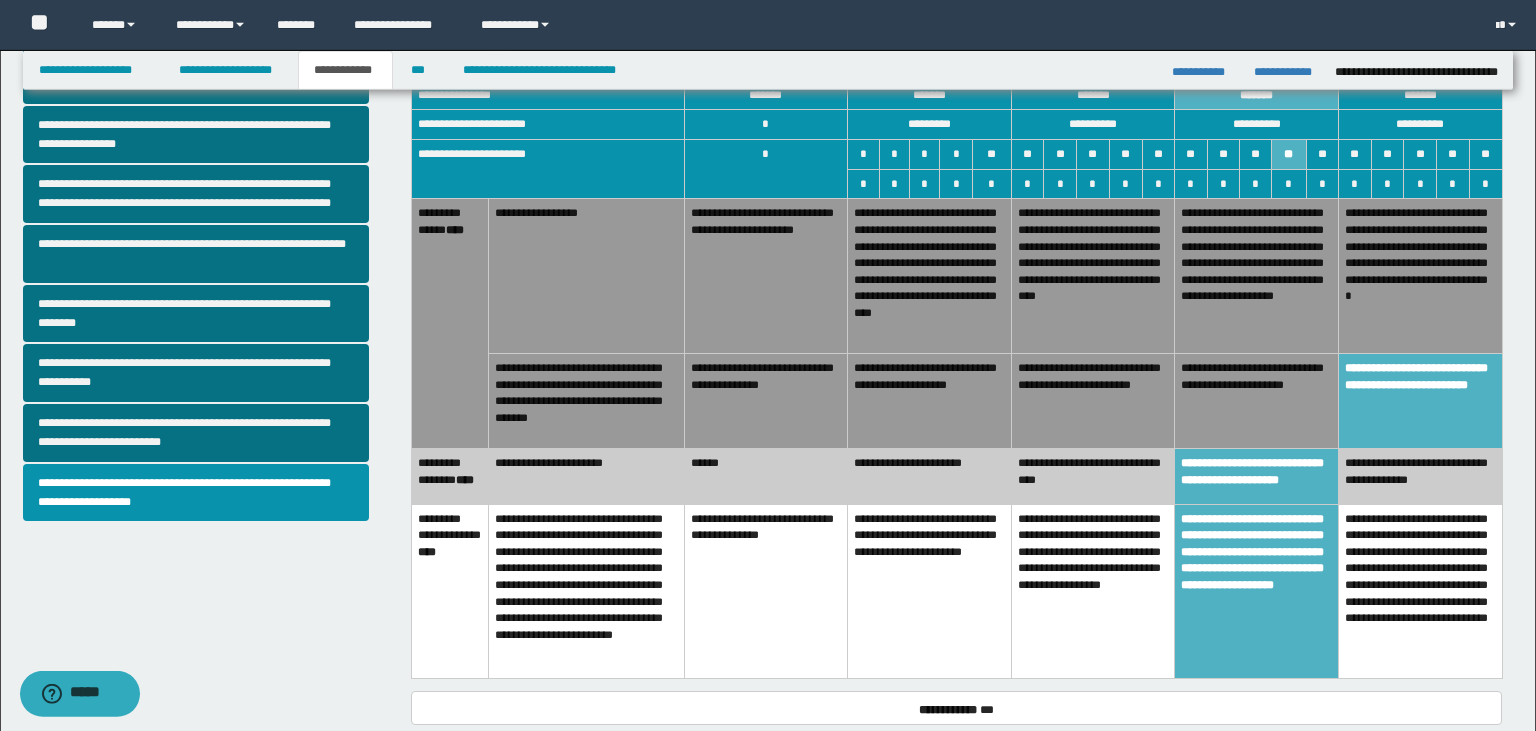 click on "**********" at bounding box center [1257, 401] 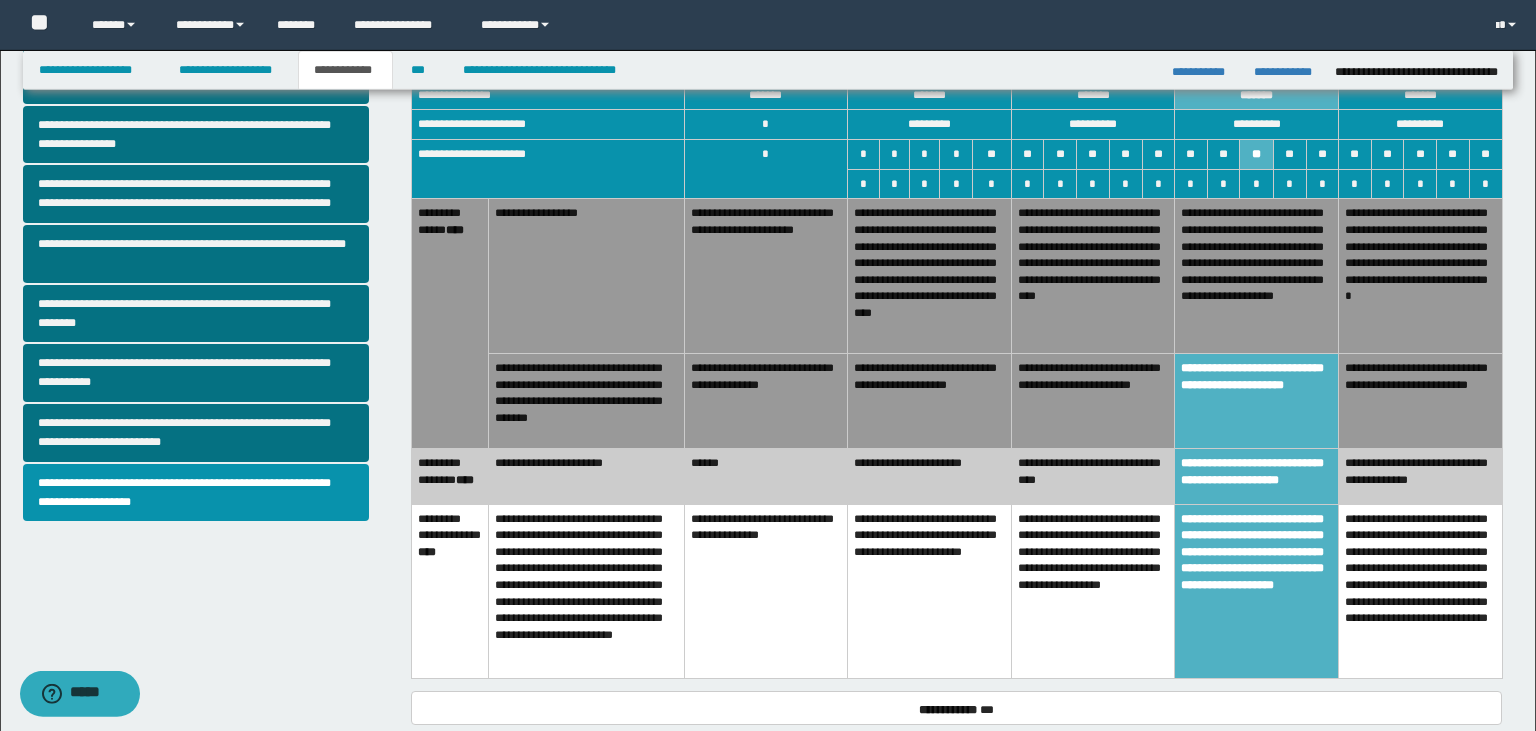 click on "**********" at bounding box center [1257, 276] 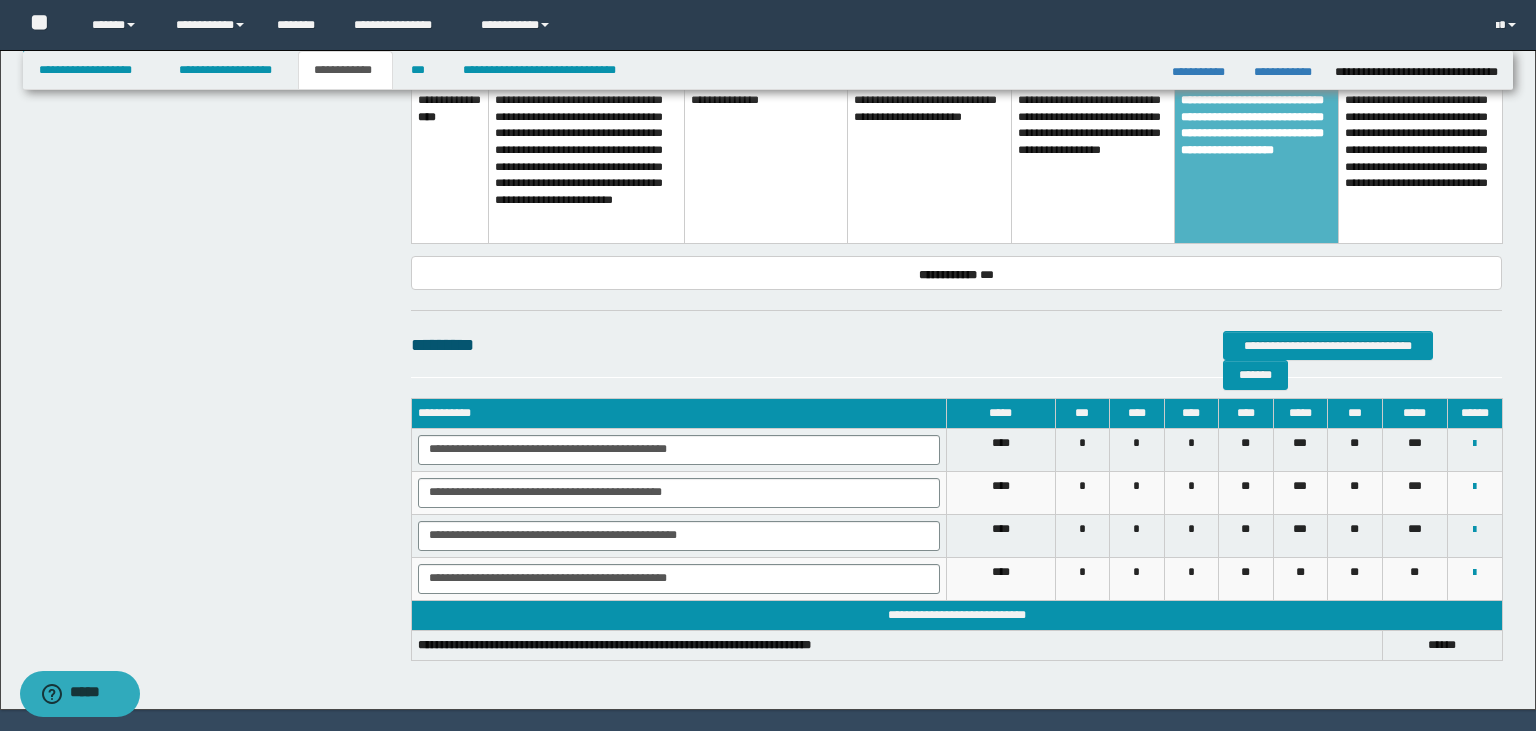 scroll, scrollTop: 905, scrollLeft: 0, axis: vertical 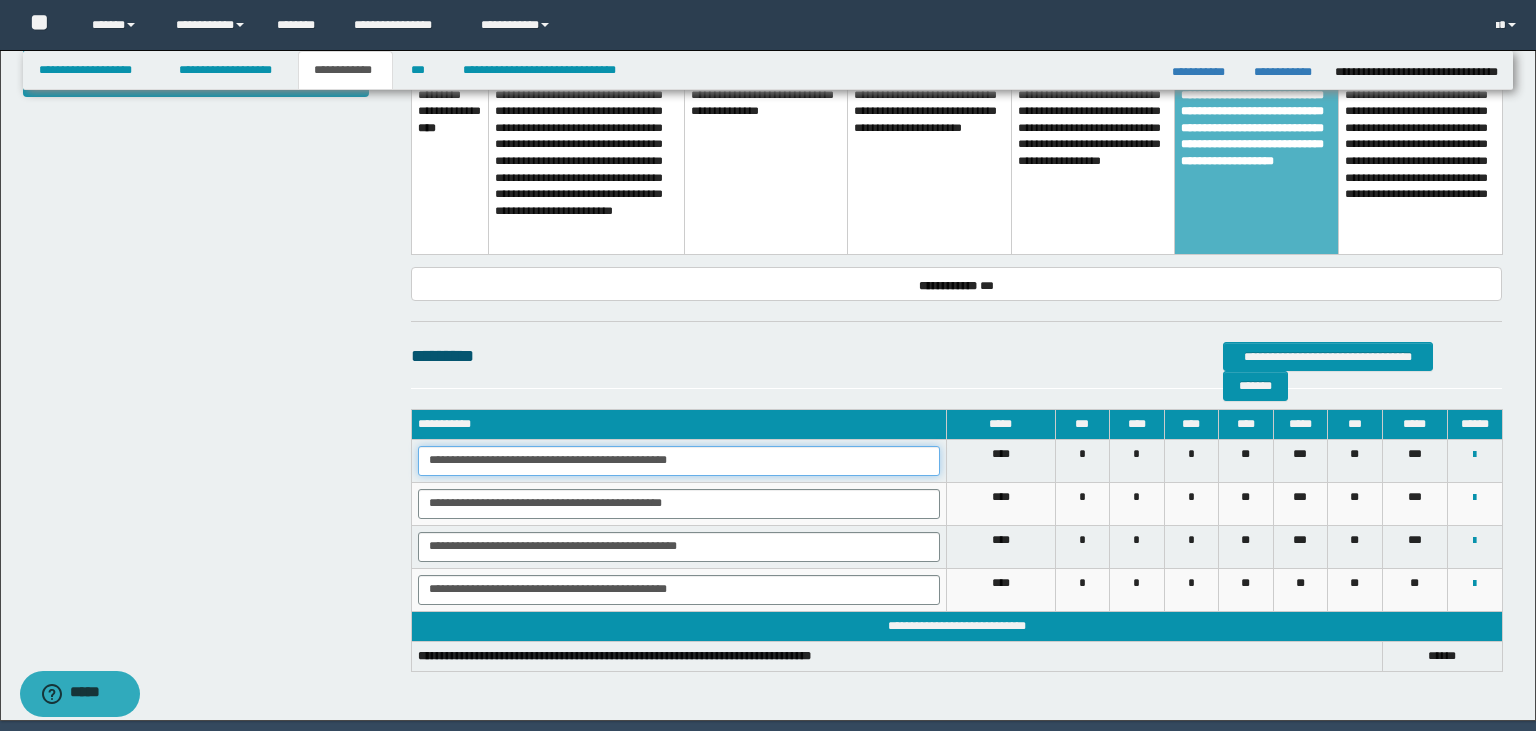 drag, startPoint x: 722, startPoint y: 457, endPoint x: 386, endPoint y: 466, distance: 336.1205 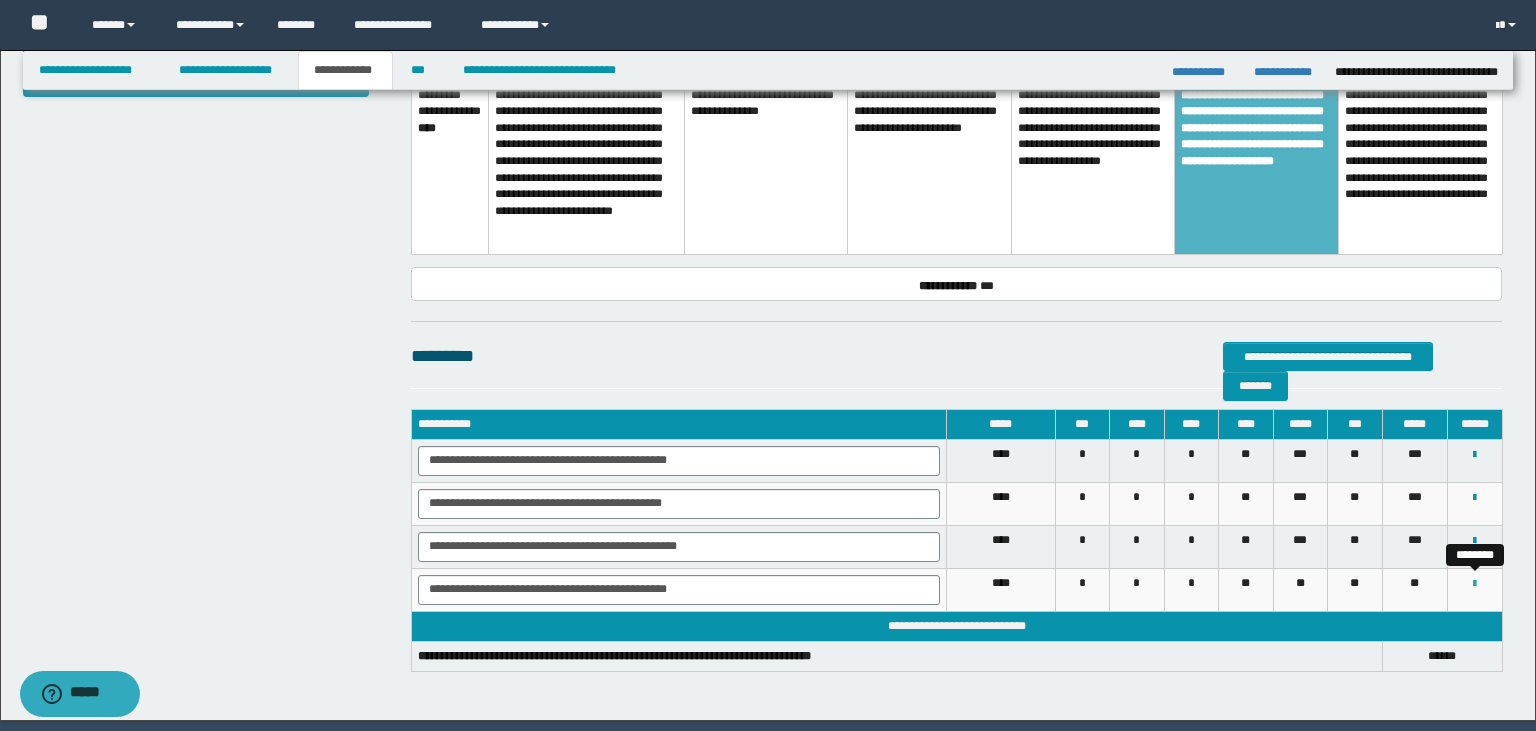 click at bounding box center (1474, 584) 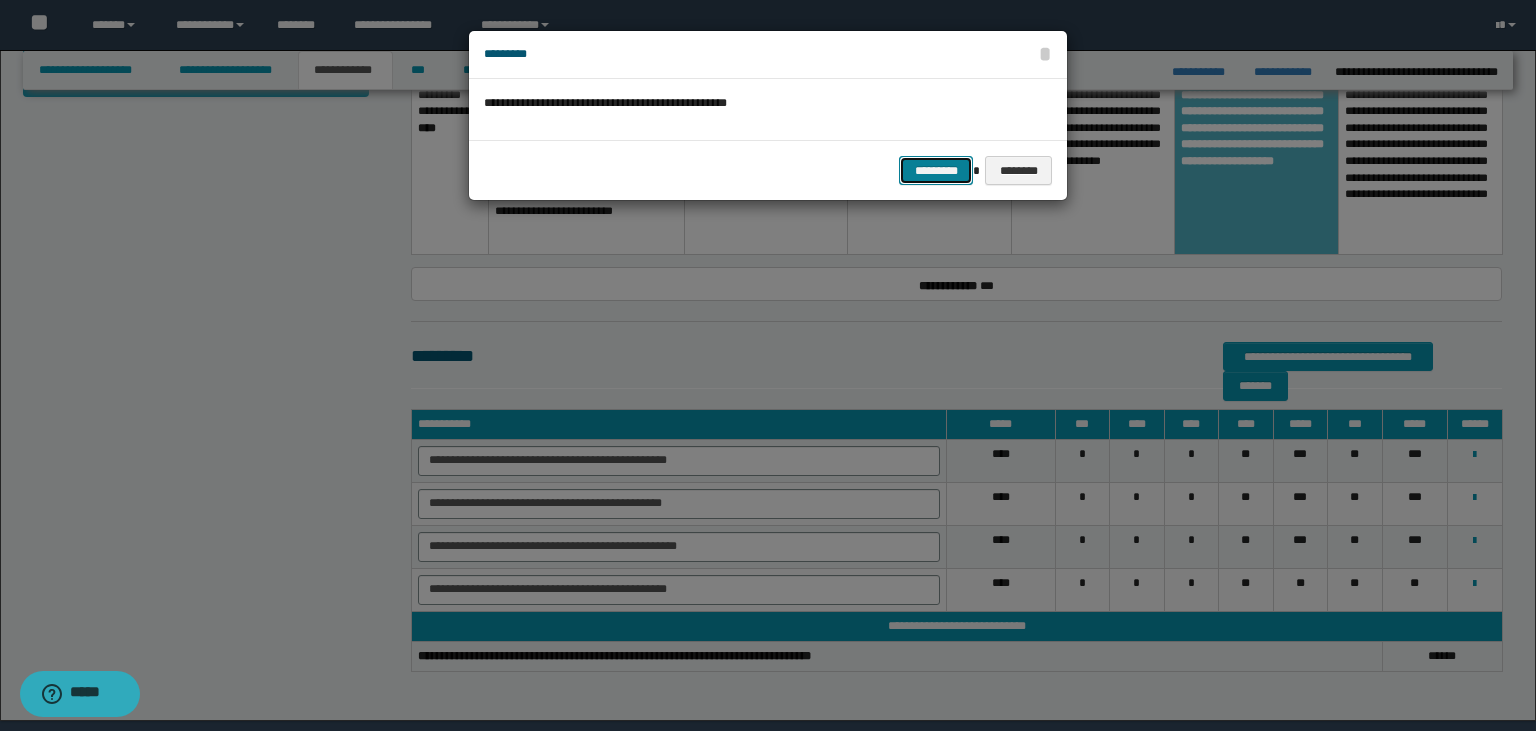 click on "*********" at bounding box center [936, 171] 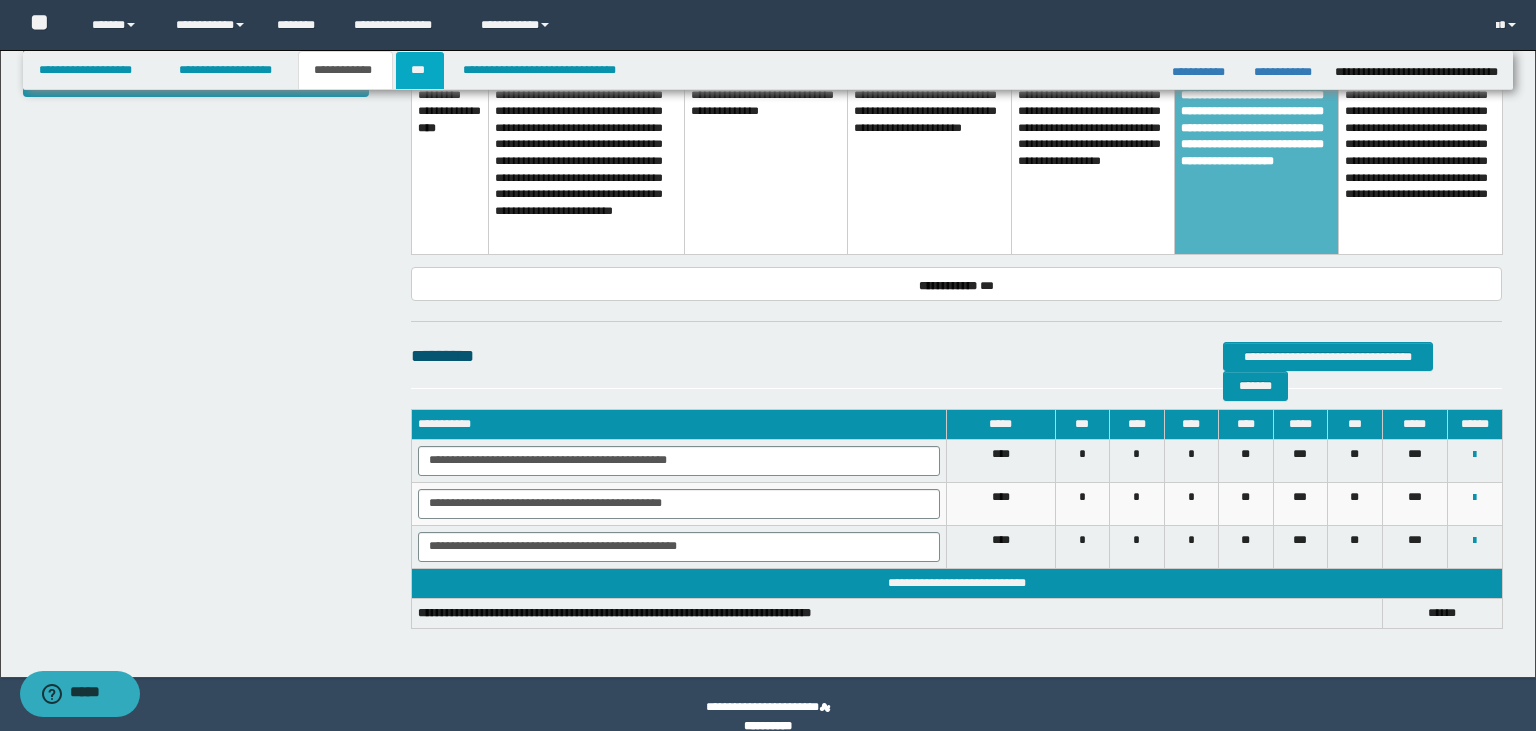 click on "***" at bounding box center (419, 70) 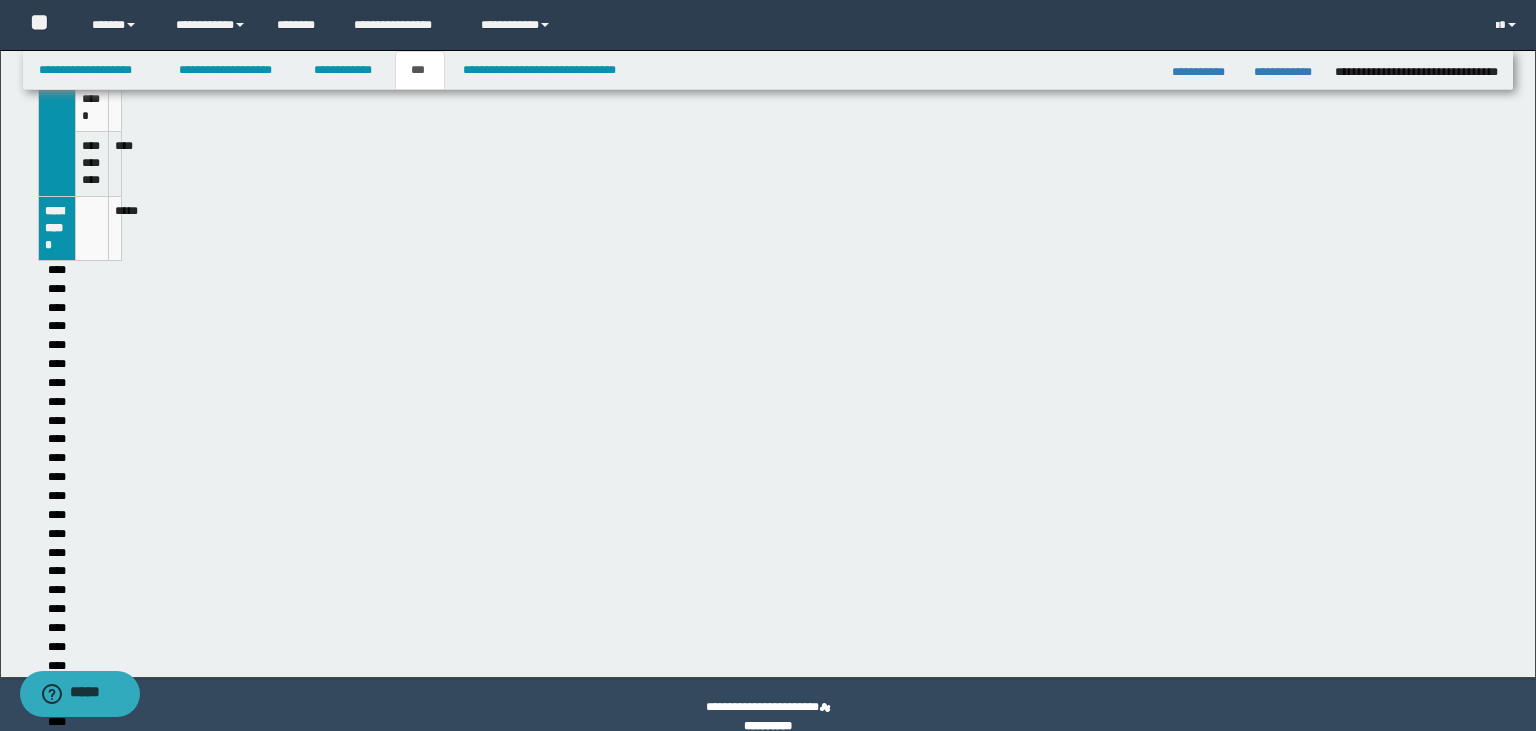 scroll, scrollTop: 552, scrollLeft: 0, axis: vertical 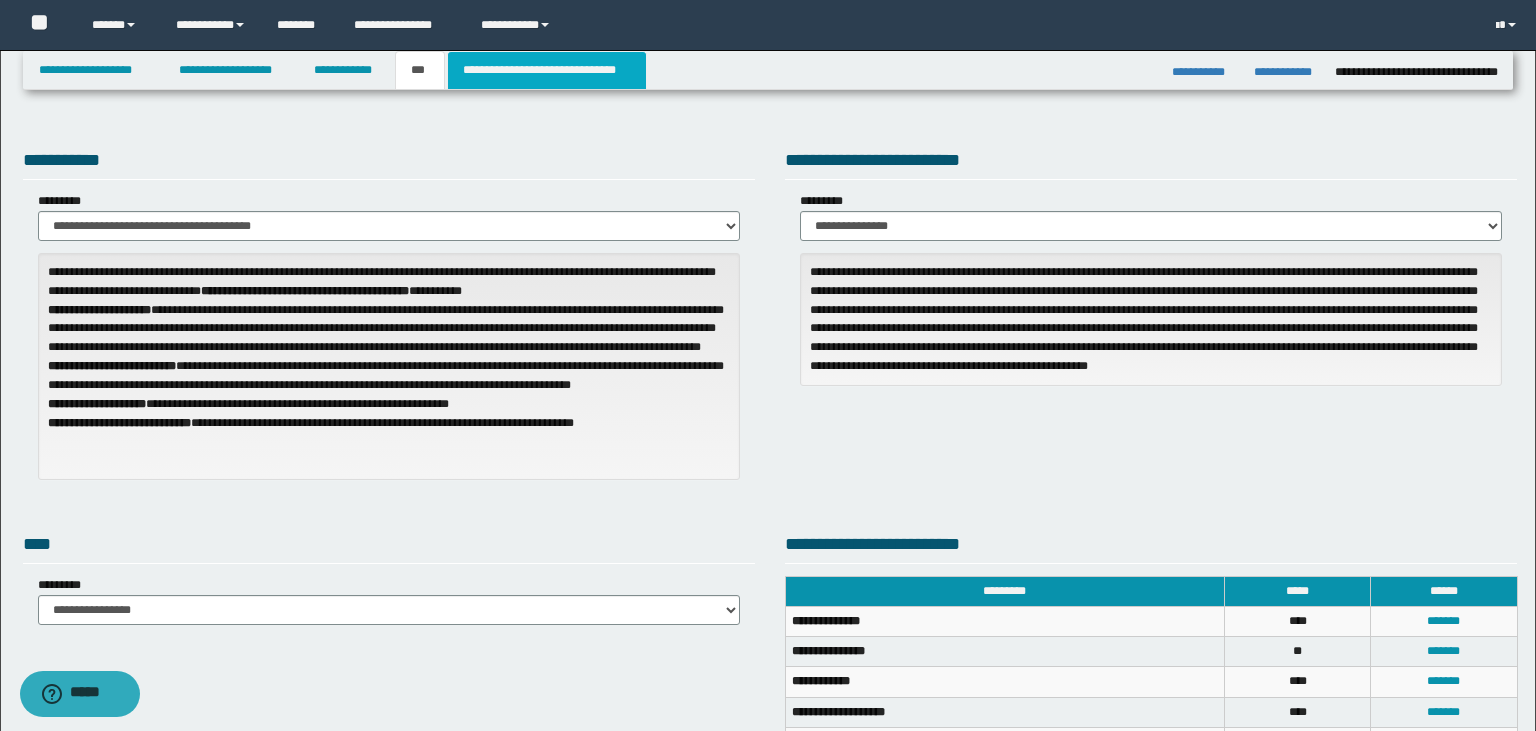 click on "**********" at bounding box center (547, 70) 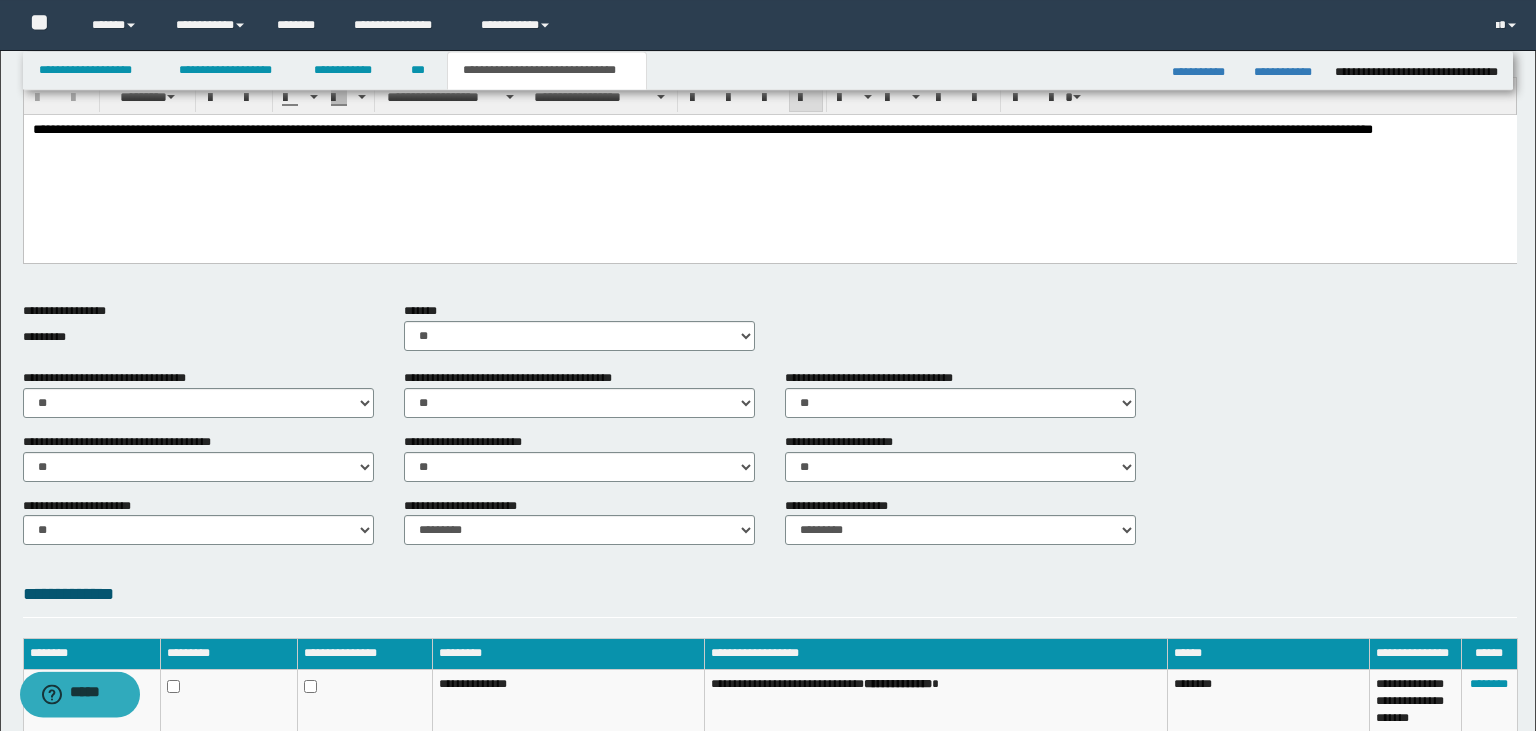 scroll, scrollTop: 802, scrollLeft: 0, axis: vertical 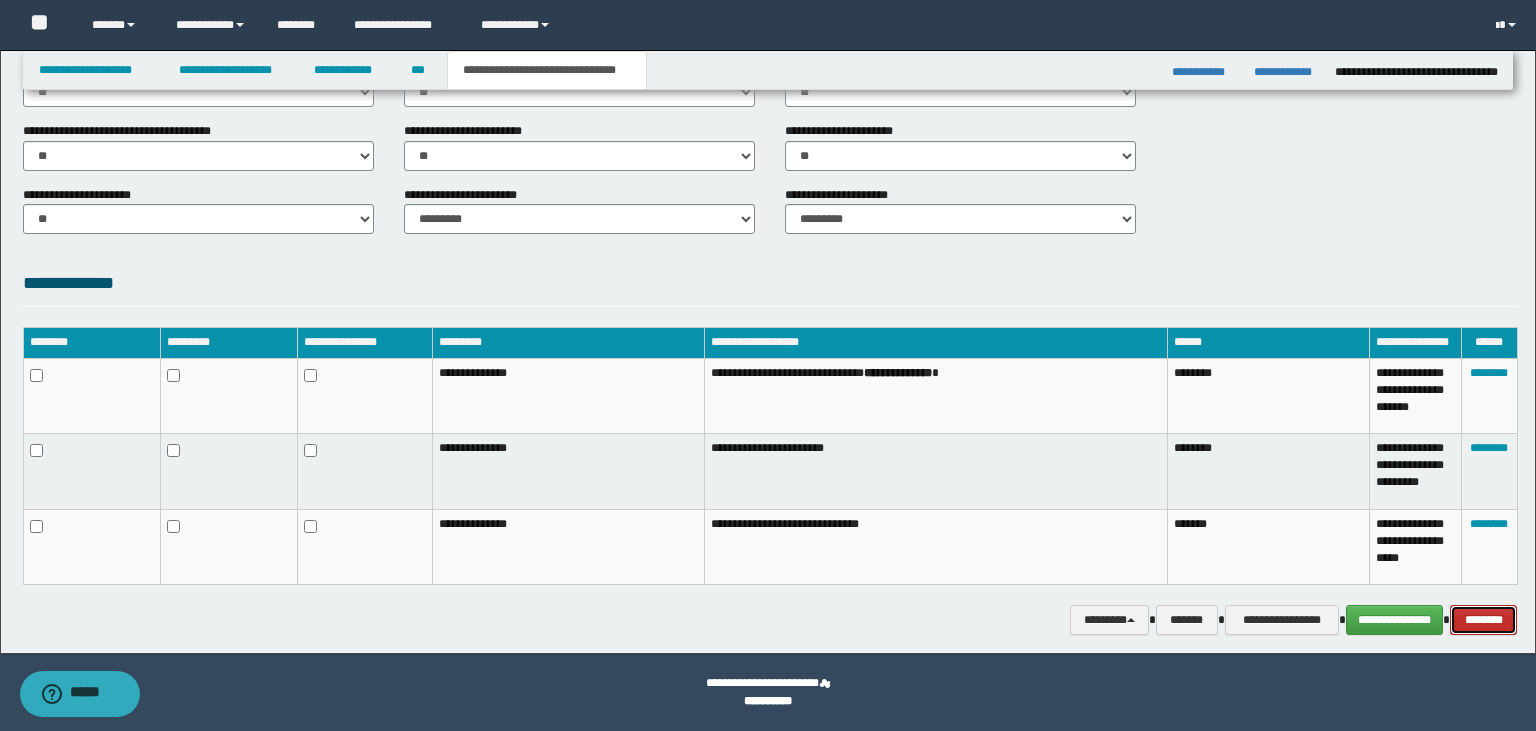 click on "********" at bounding box center (1483, 620) 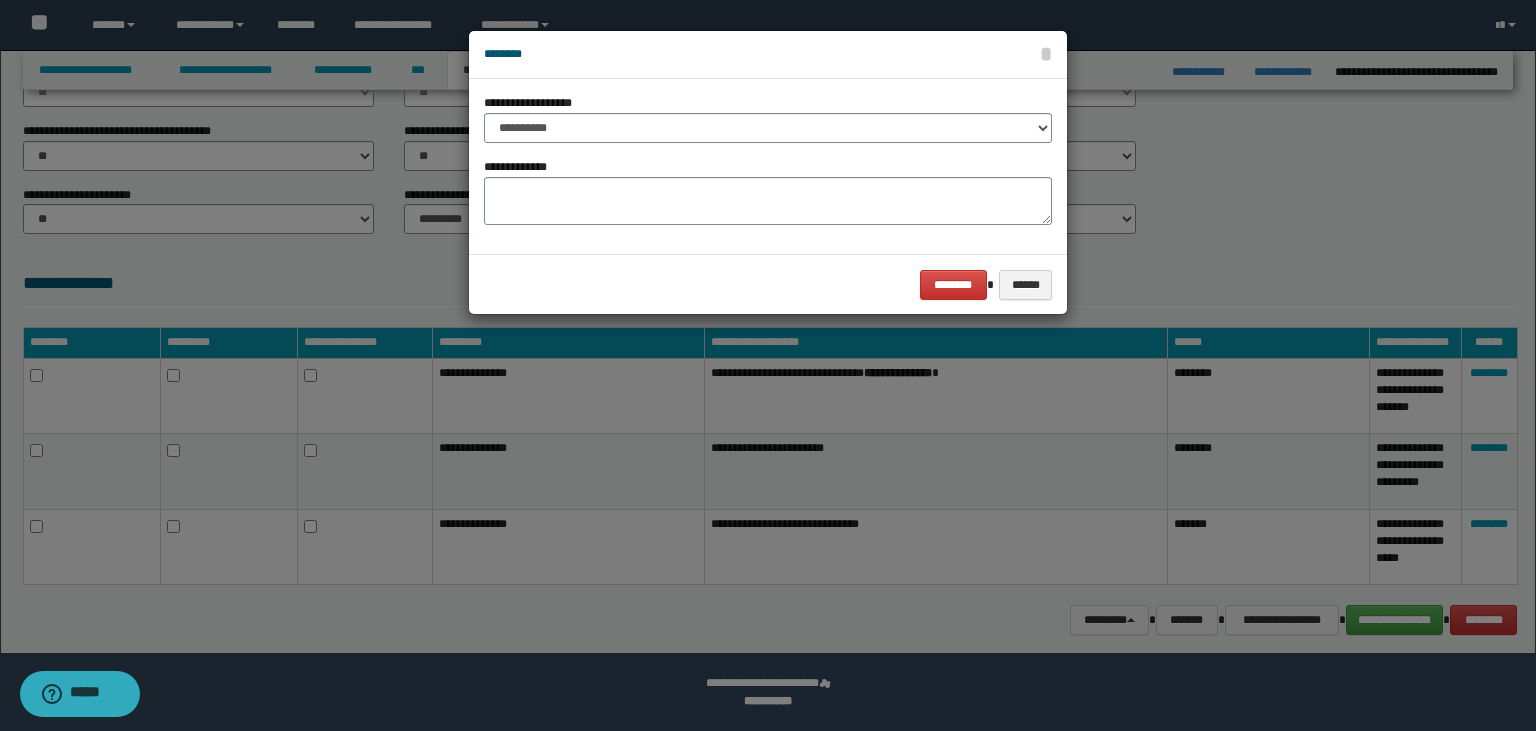 click on "********
******" at bounding box center (768, 284) 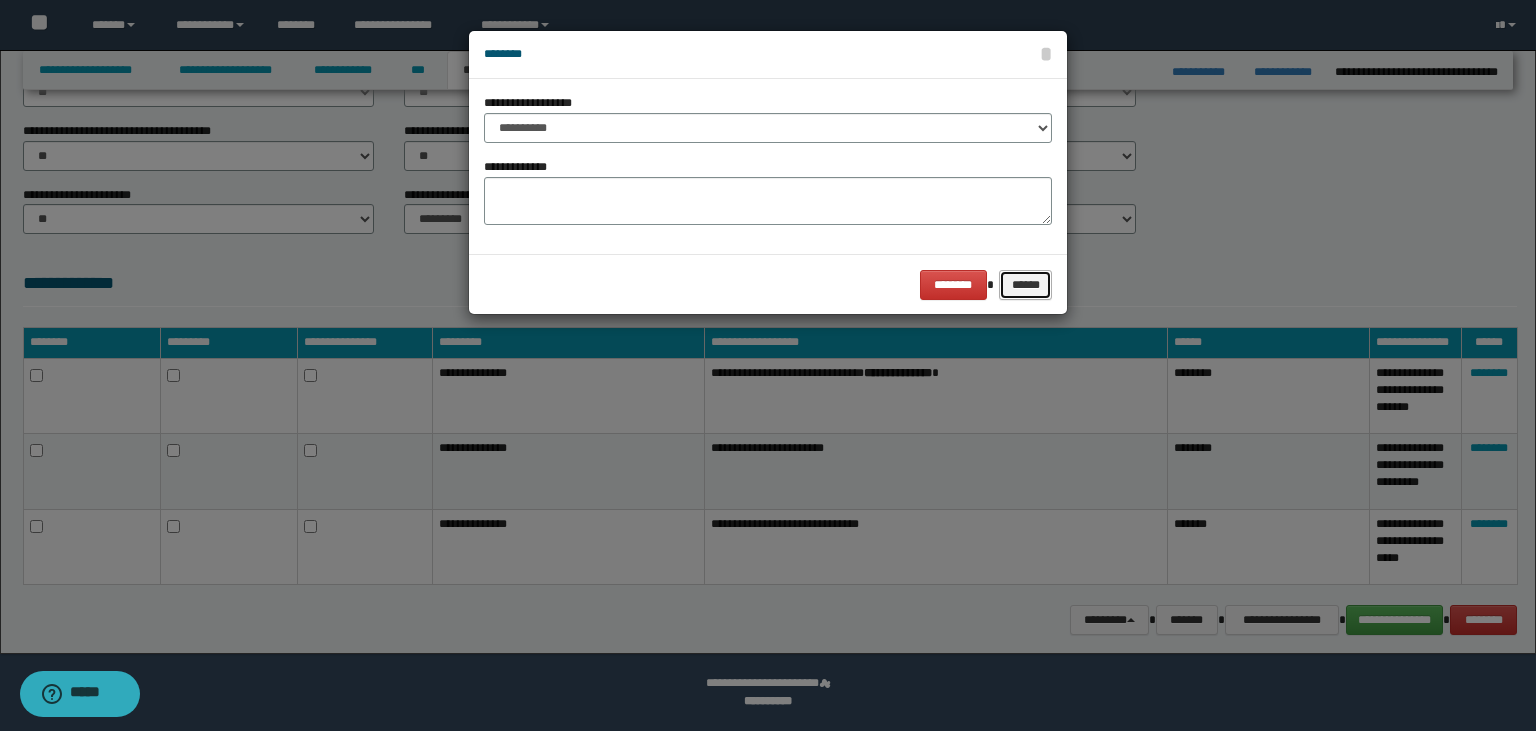 click on "******" at bounding box center [1026, 285] 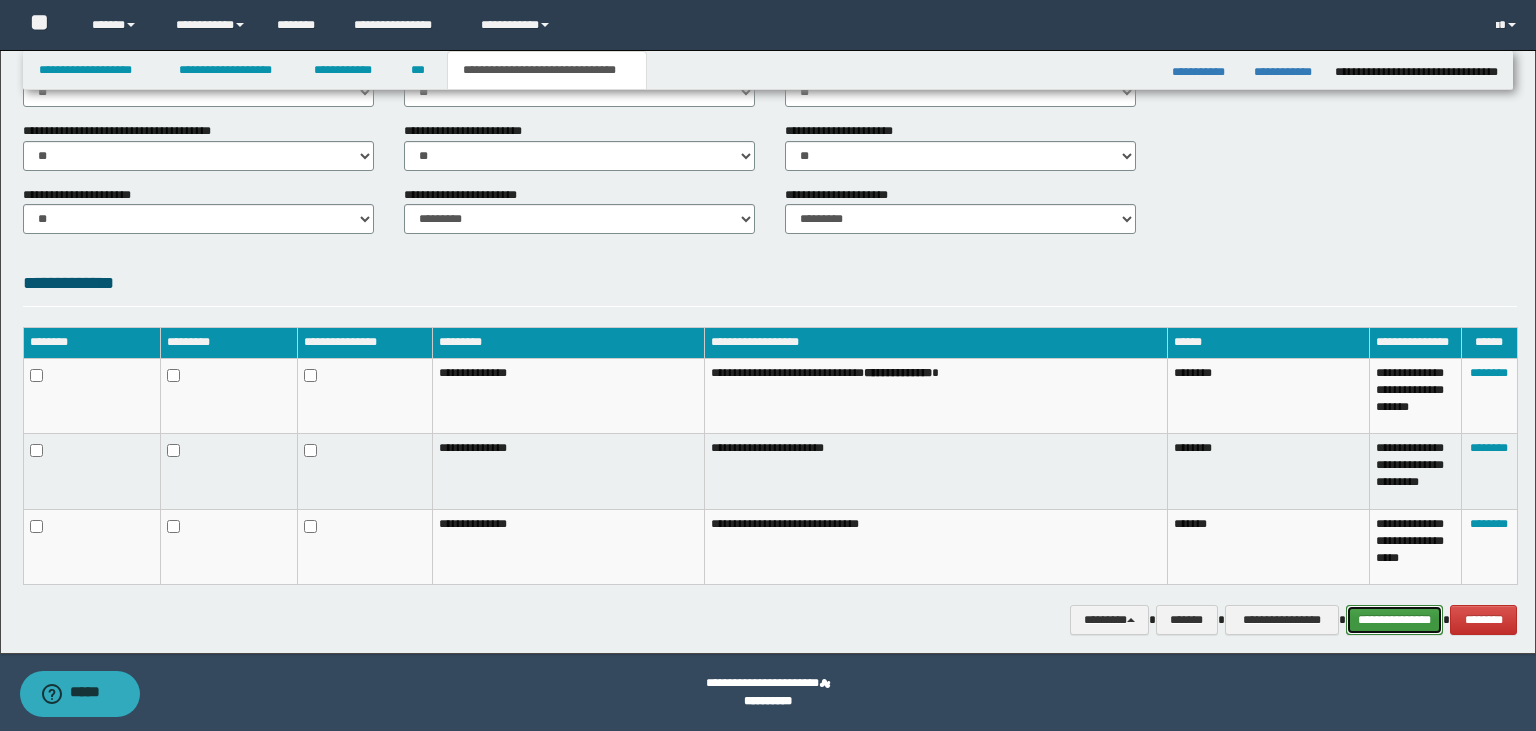 click on "**********" at bounding box center (1395, 620) 